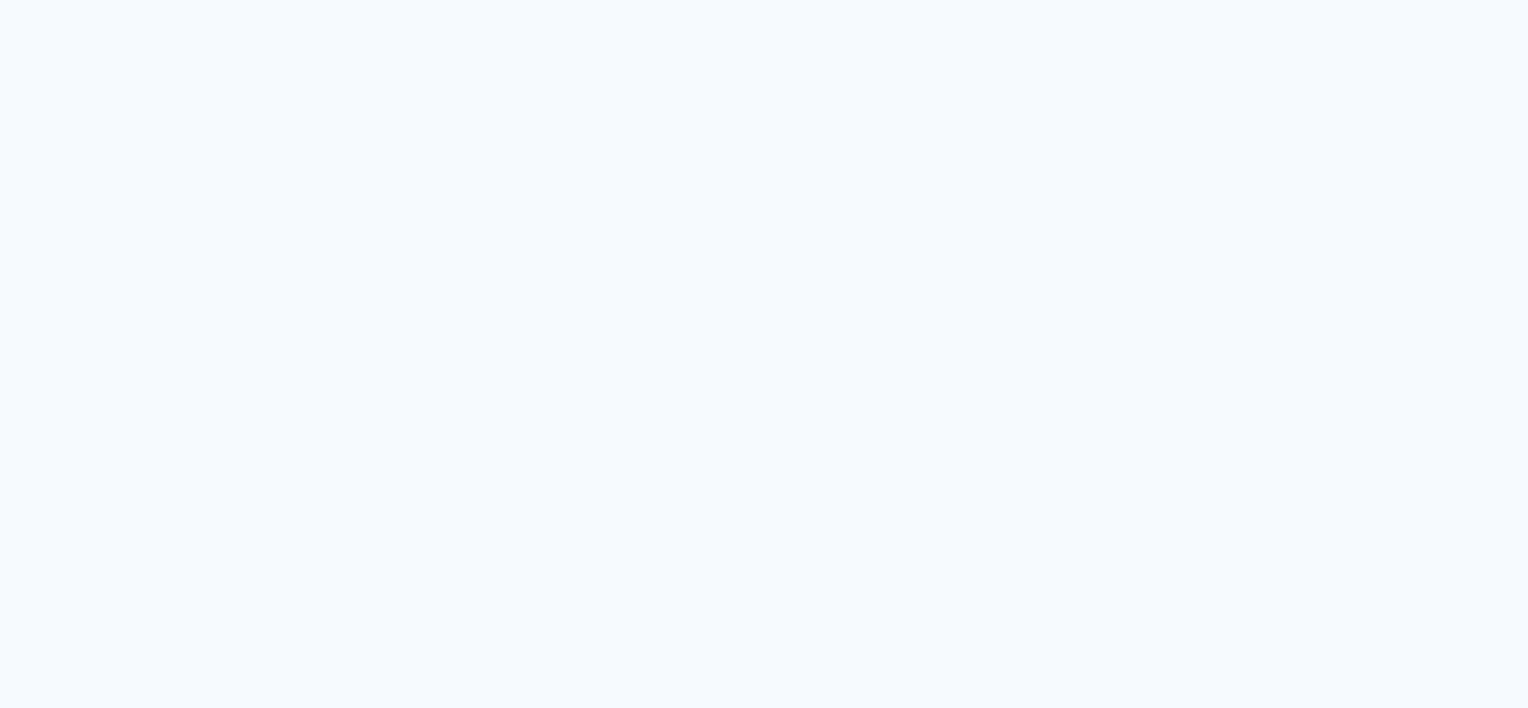 scroll, scrollTop: 0, scrollLeft: 0, axis: both 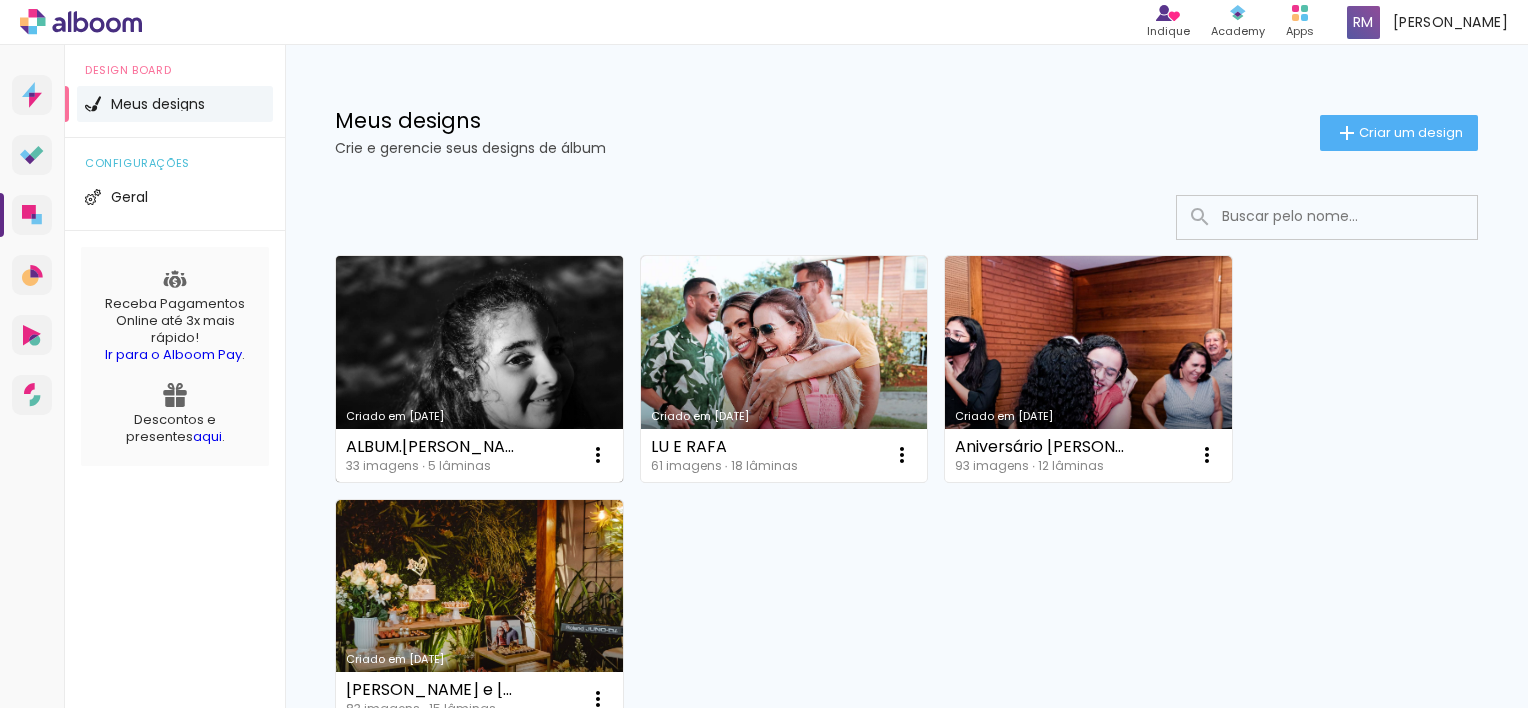click on "Criado em [DATE]" at bounding box center (479, 369) 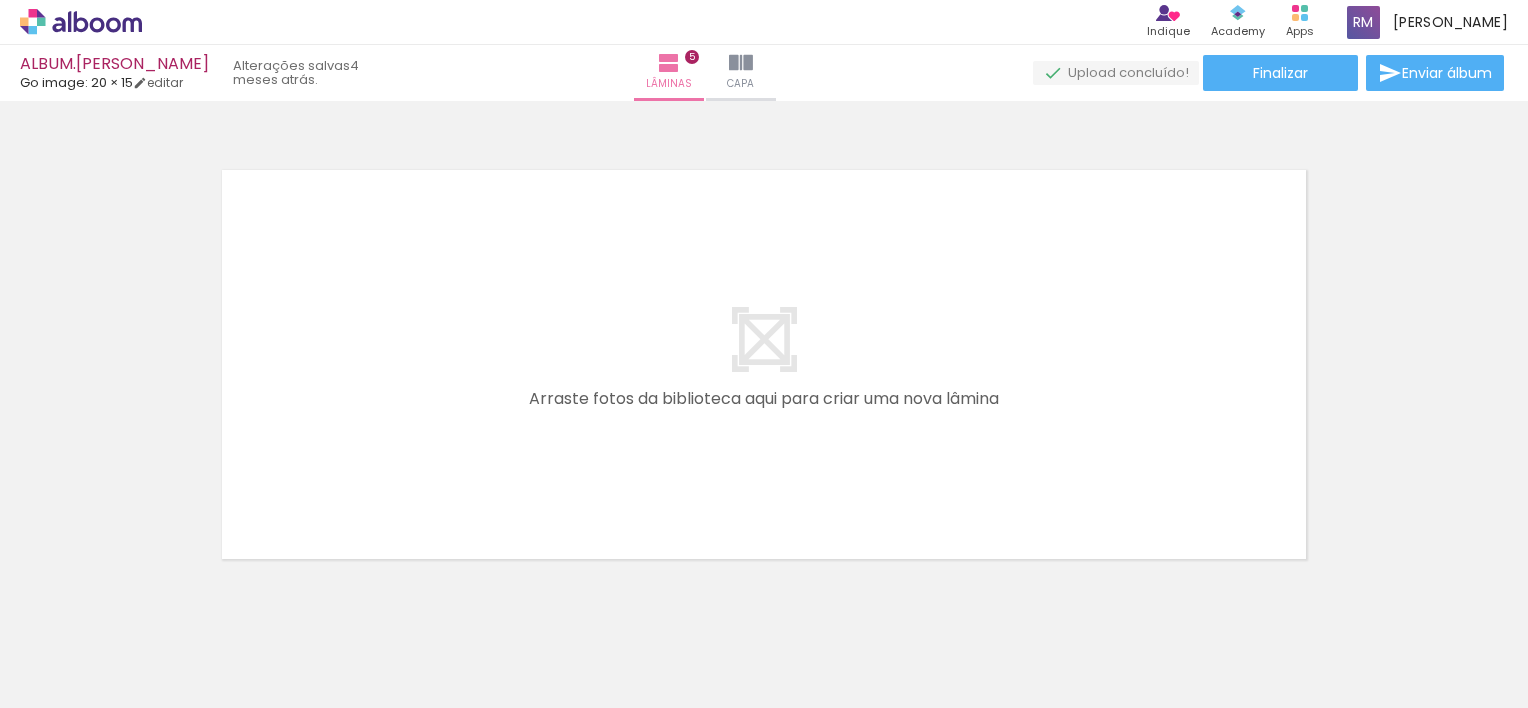 scroll, scrollTop: 2397, scrollLeft: 0, axis: vertical 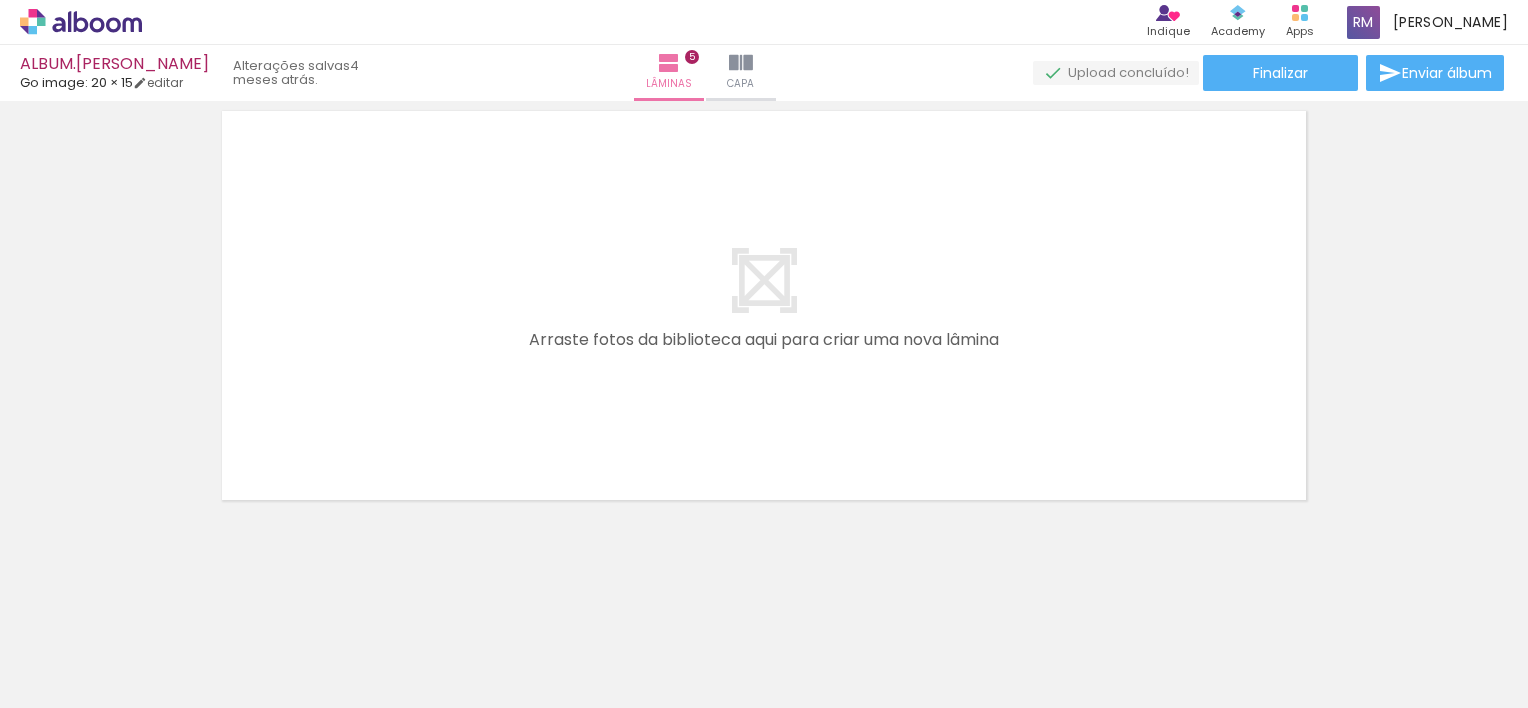 click at bounding box center (200, 641) 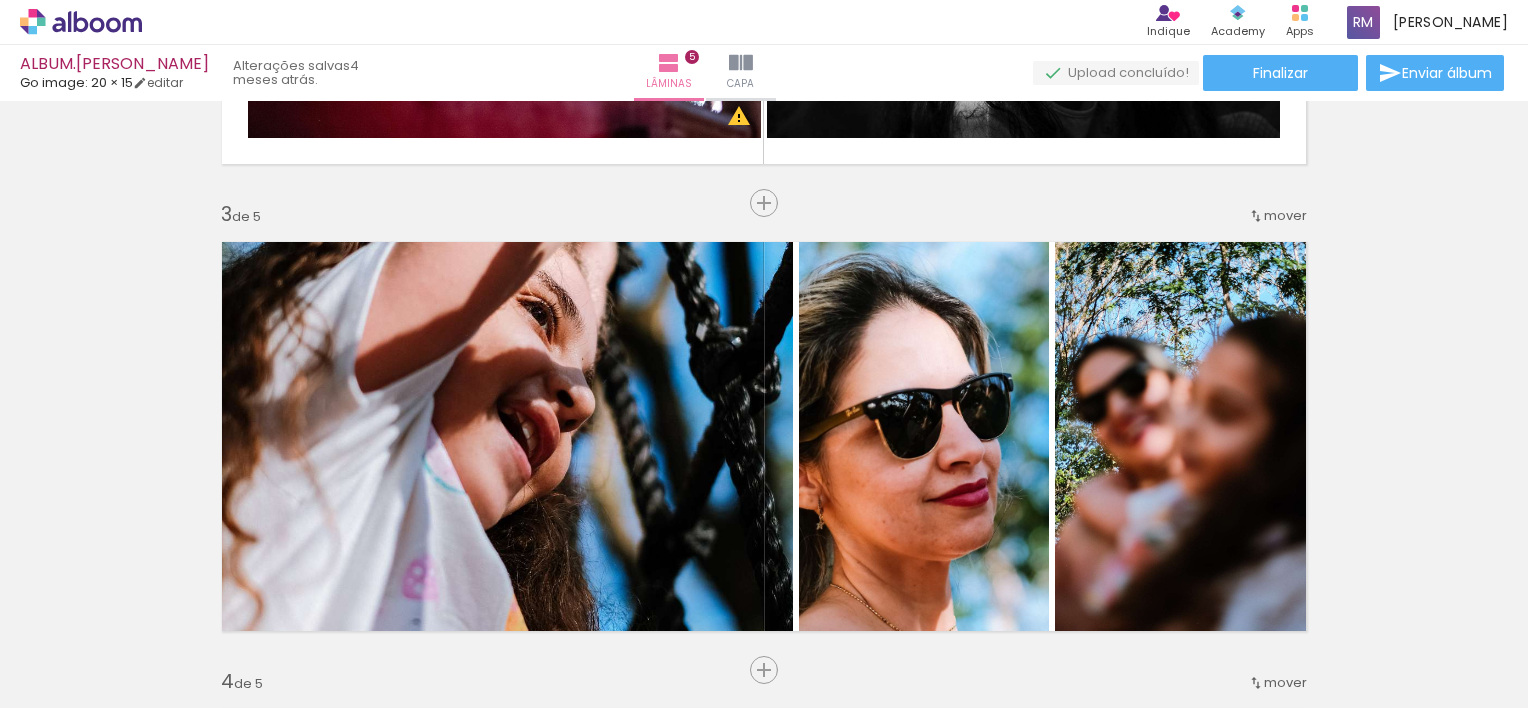 scroll, scrollTop: 0, scrollLeft: 0, axis: both 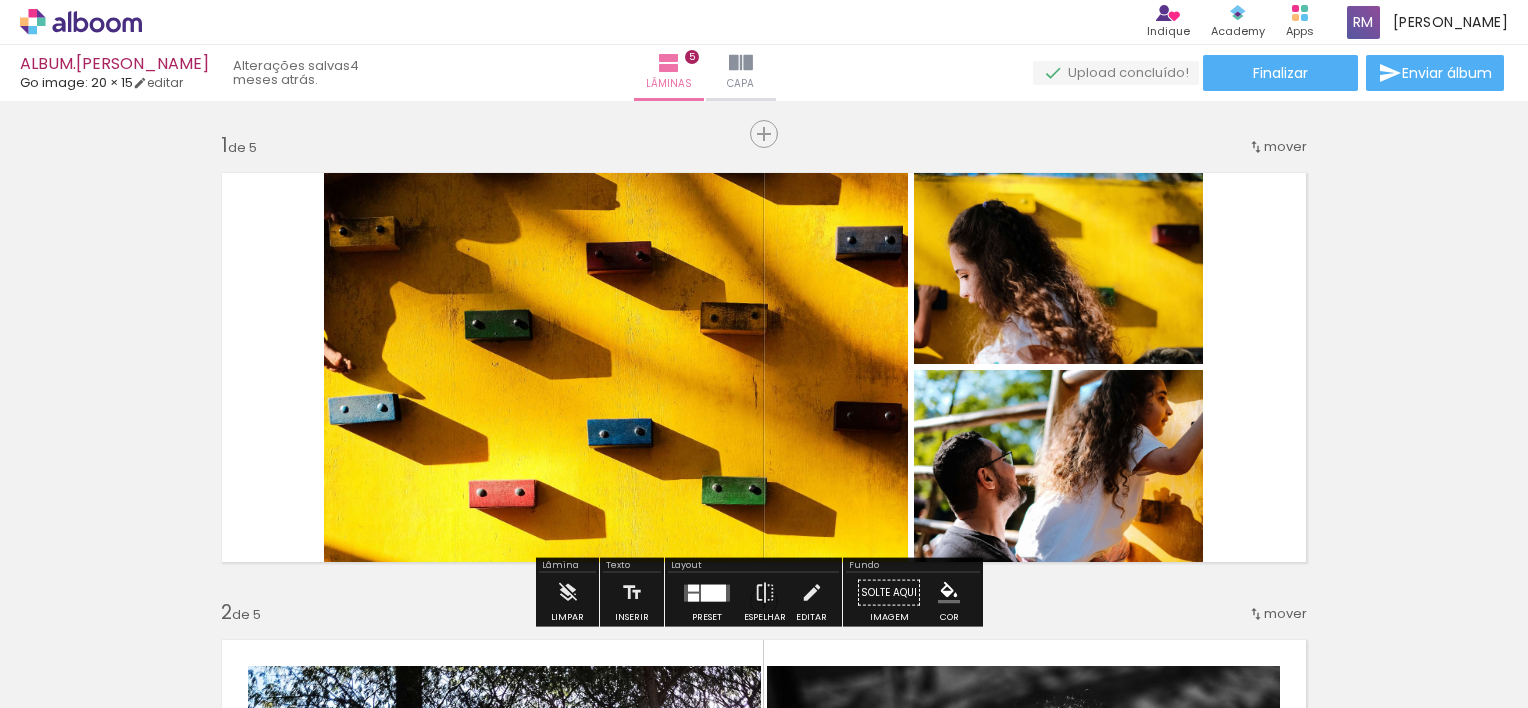 click at bounding box center [200, 641] 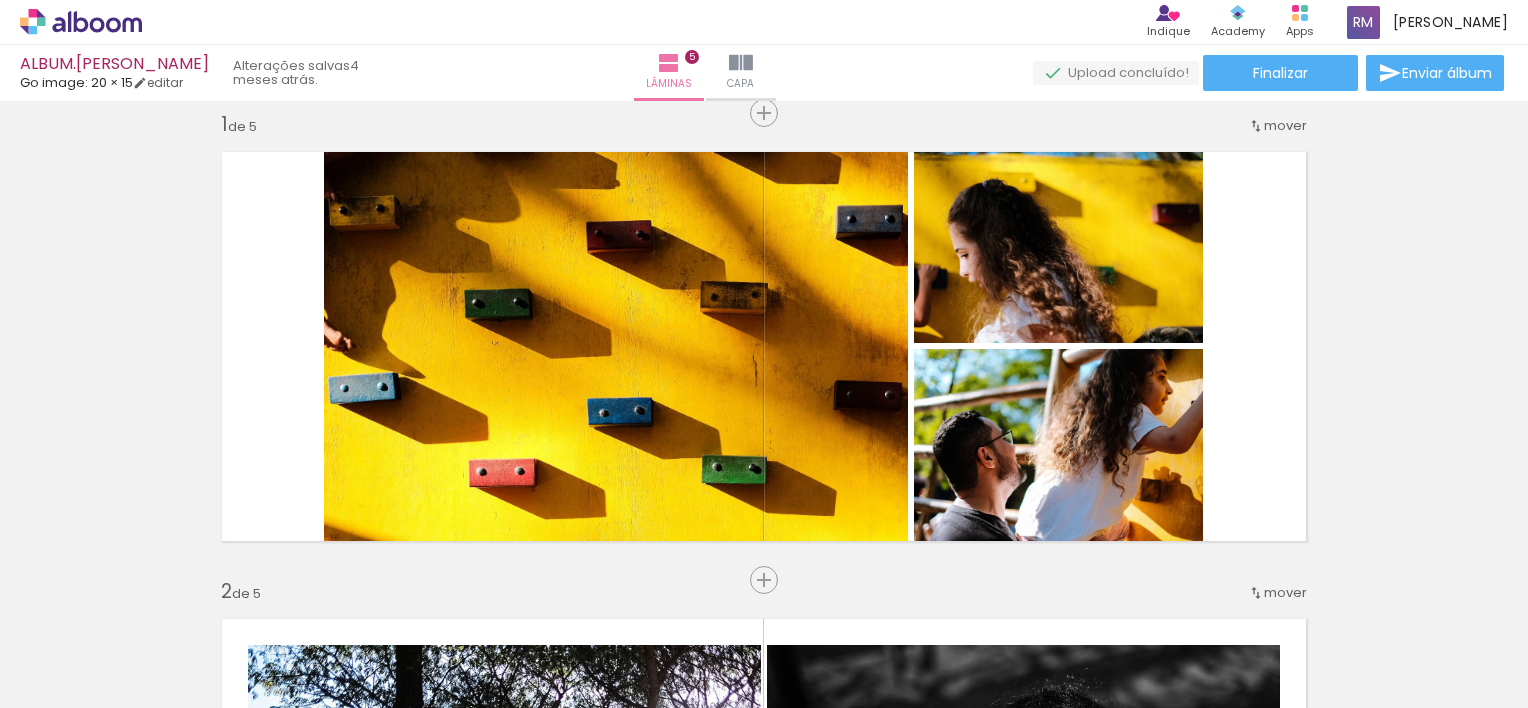 scroll, scrollTop: 0, scrollLeft: 0, axis: both 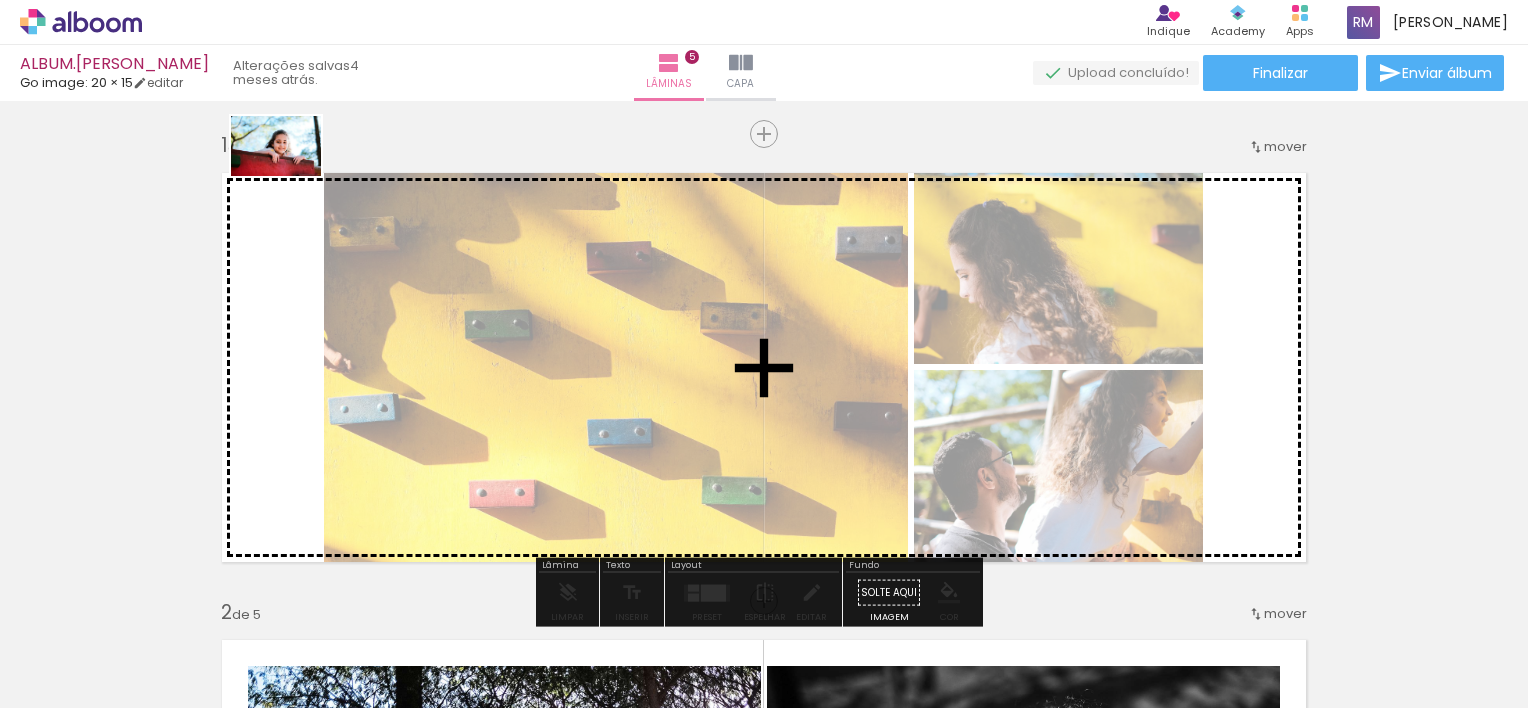 drag, startPoint x: 554, startPoint y: 662, endPoint x: 291, endPoint y: 176, distance: 552.5984 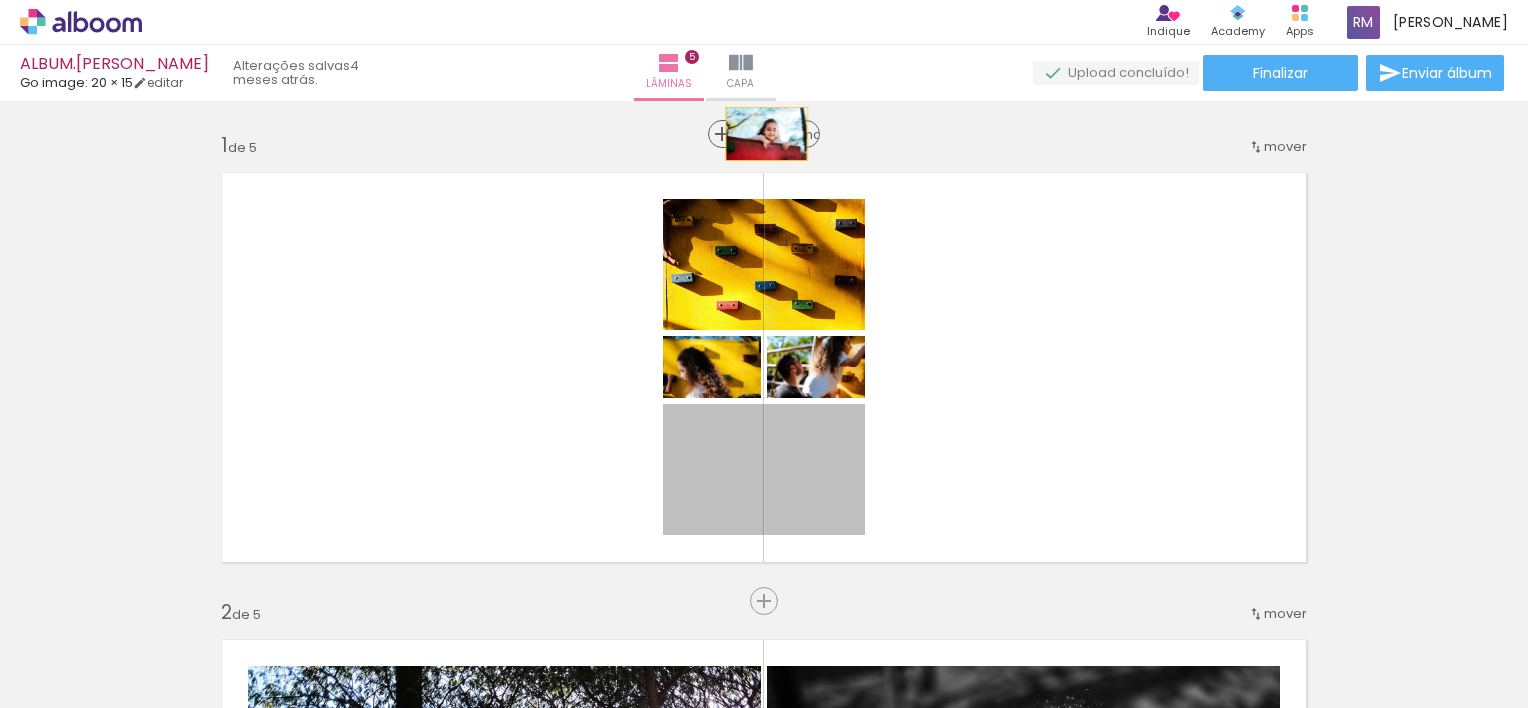 drag, startPoint x: 820, startPoint y: 508, endPoint x: 763, endPoint y: 135, distance: 377.3301 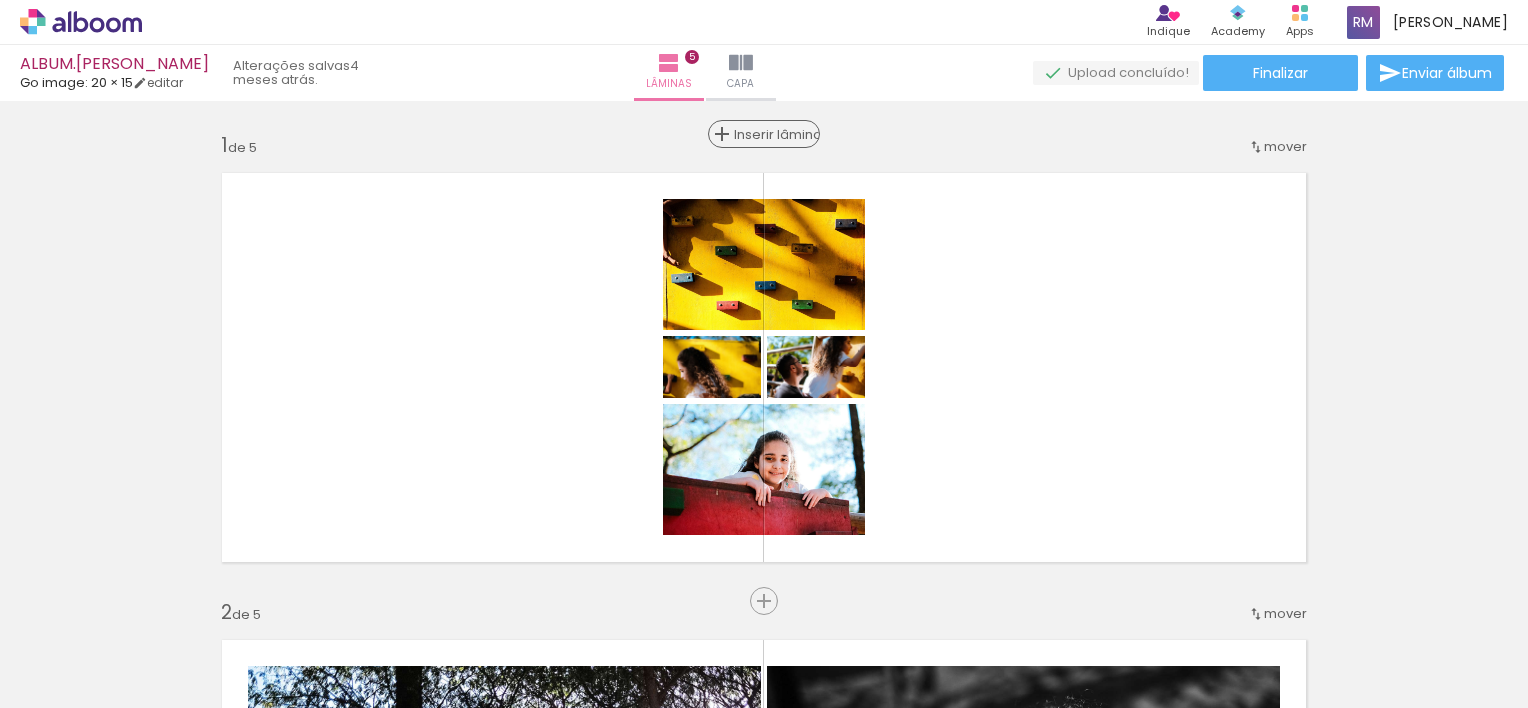 click on "Inserir lâmina" at bounding box center [773, 134] 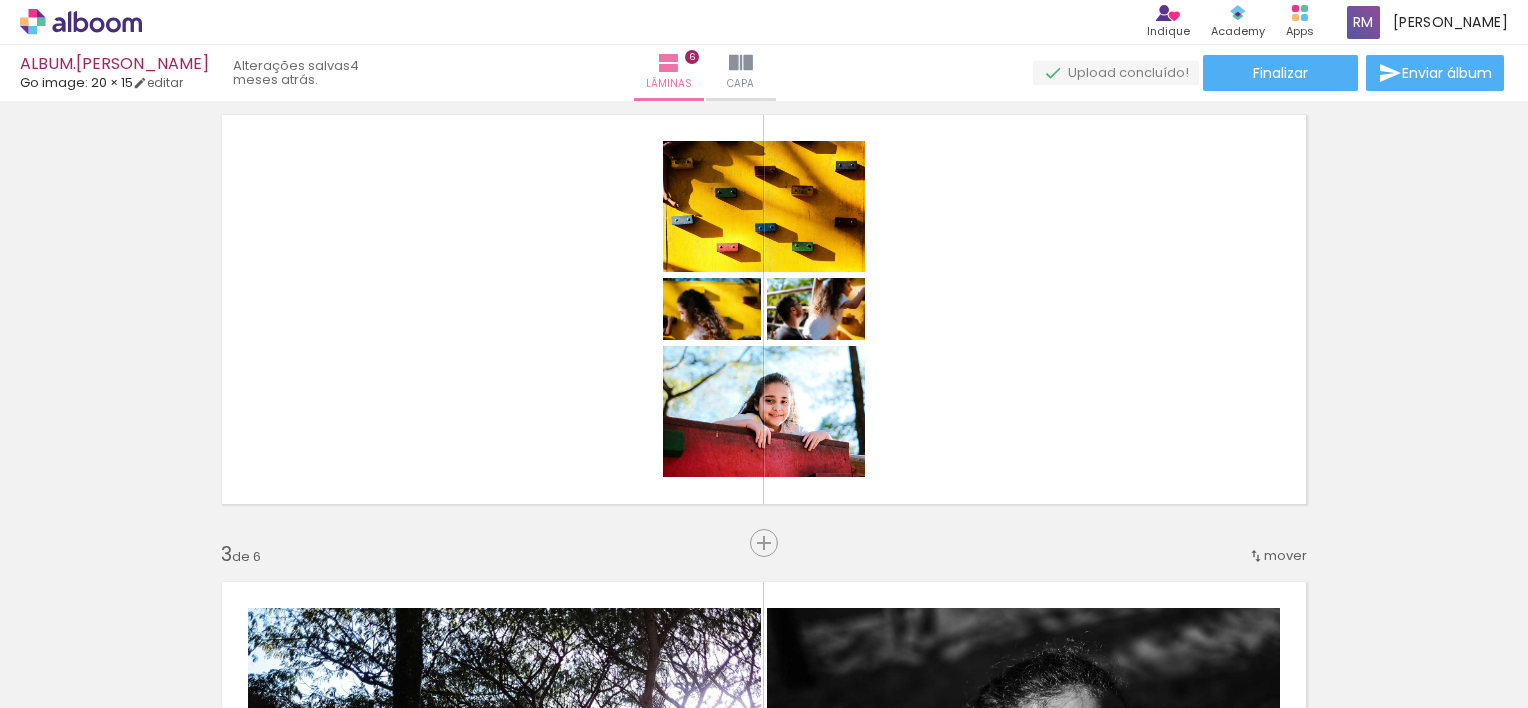 scroll, scrollTop: 520, scrollLeft: 0, axis: vertical 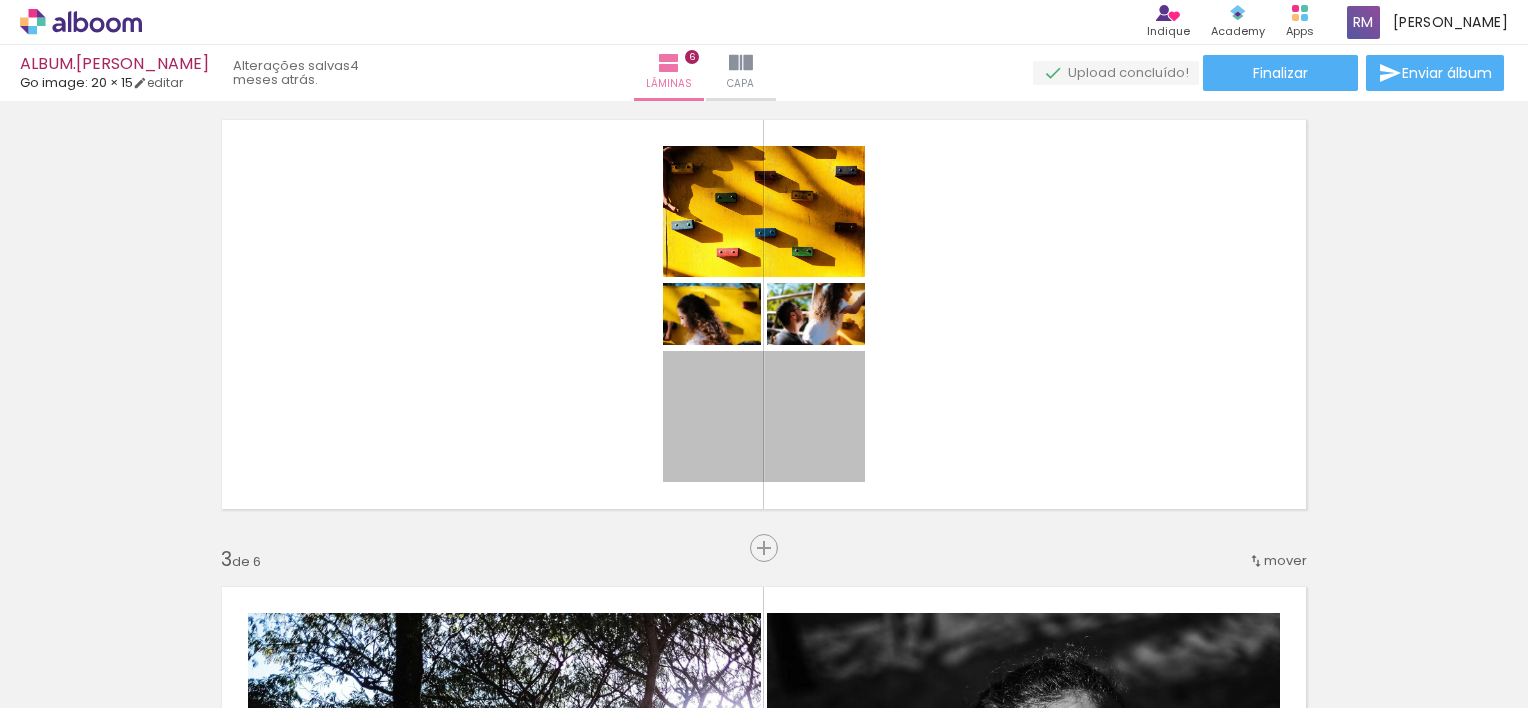 drag, startPoint x: 833, startPoint y: 416, endPoint x: 909, endPoint y: 71, distance: 353.27185 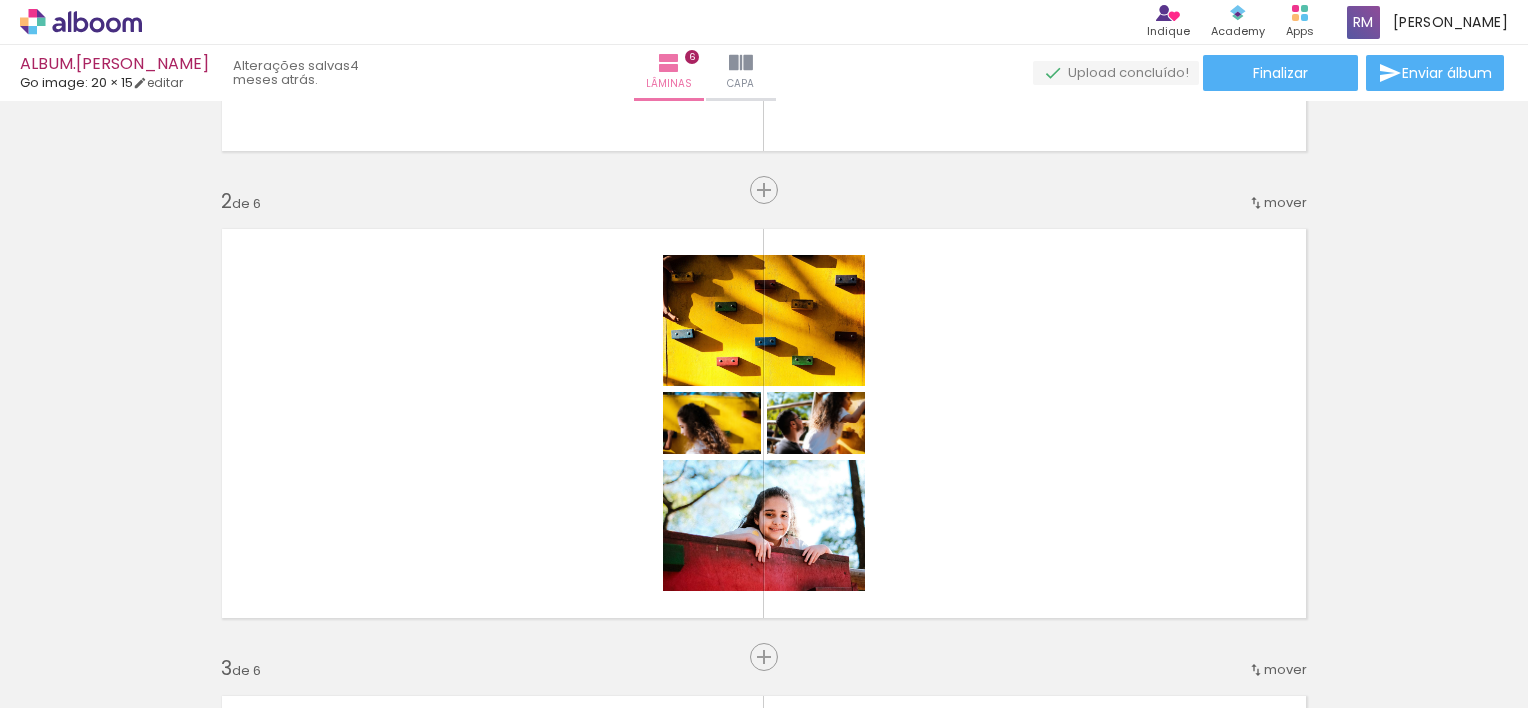 scroll, scrollTop: 396, scrollLeft: 0, axis: vertical 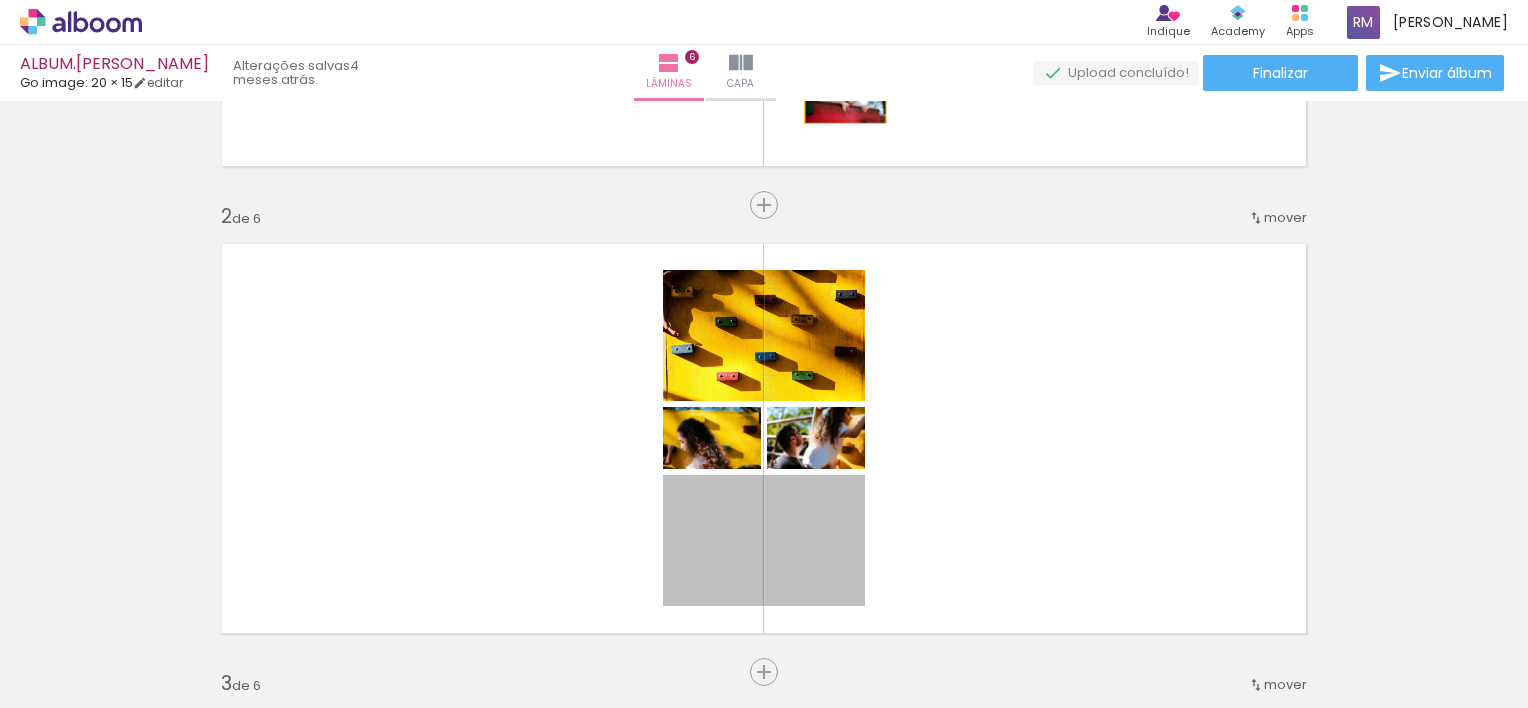 drag, startPoint x: 784, startPoint y: 566, endPoint x: 838, endPoint y: 96, distance: 473.09195 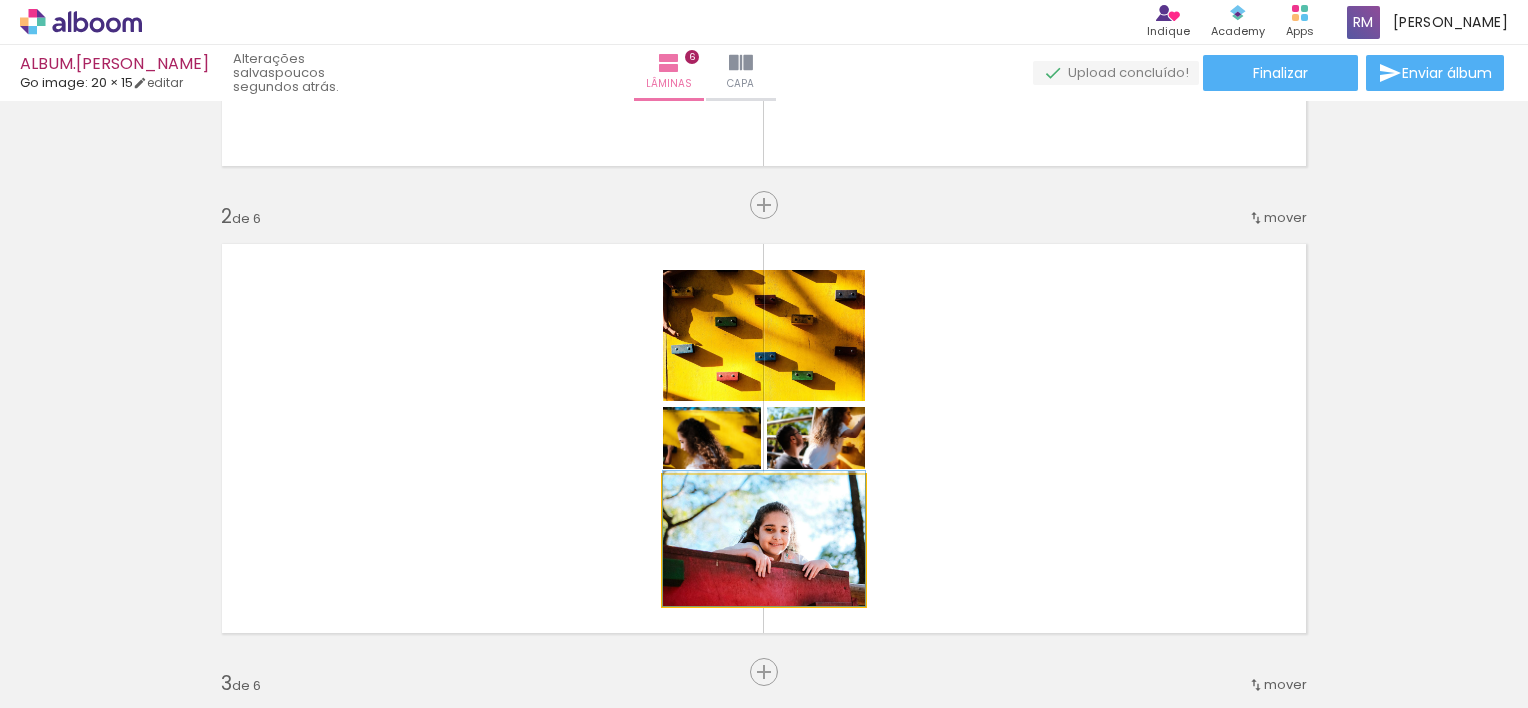 click 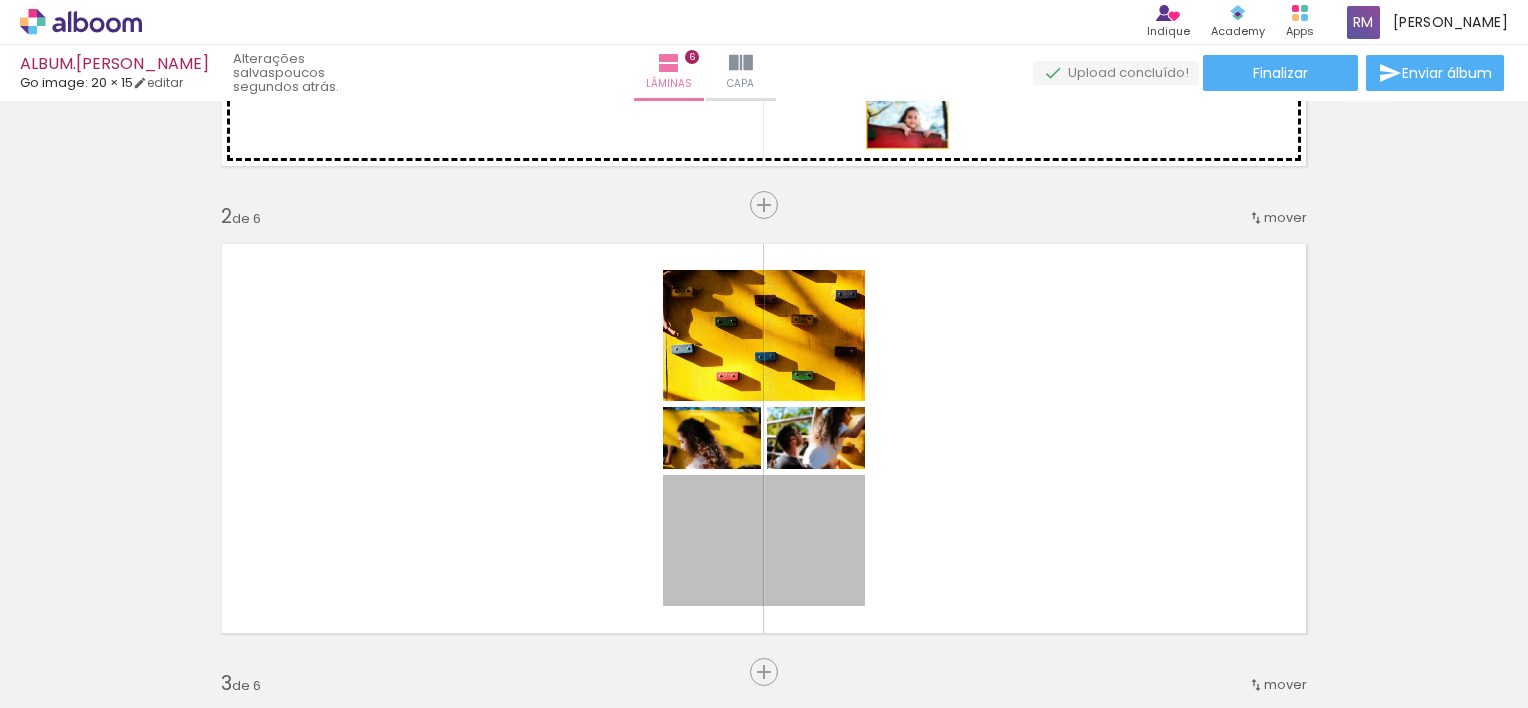 drag, startPoint x: 835, startPoint y: 552, endPoint x: 900, endPoint y: 121, distance: 435.87384 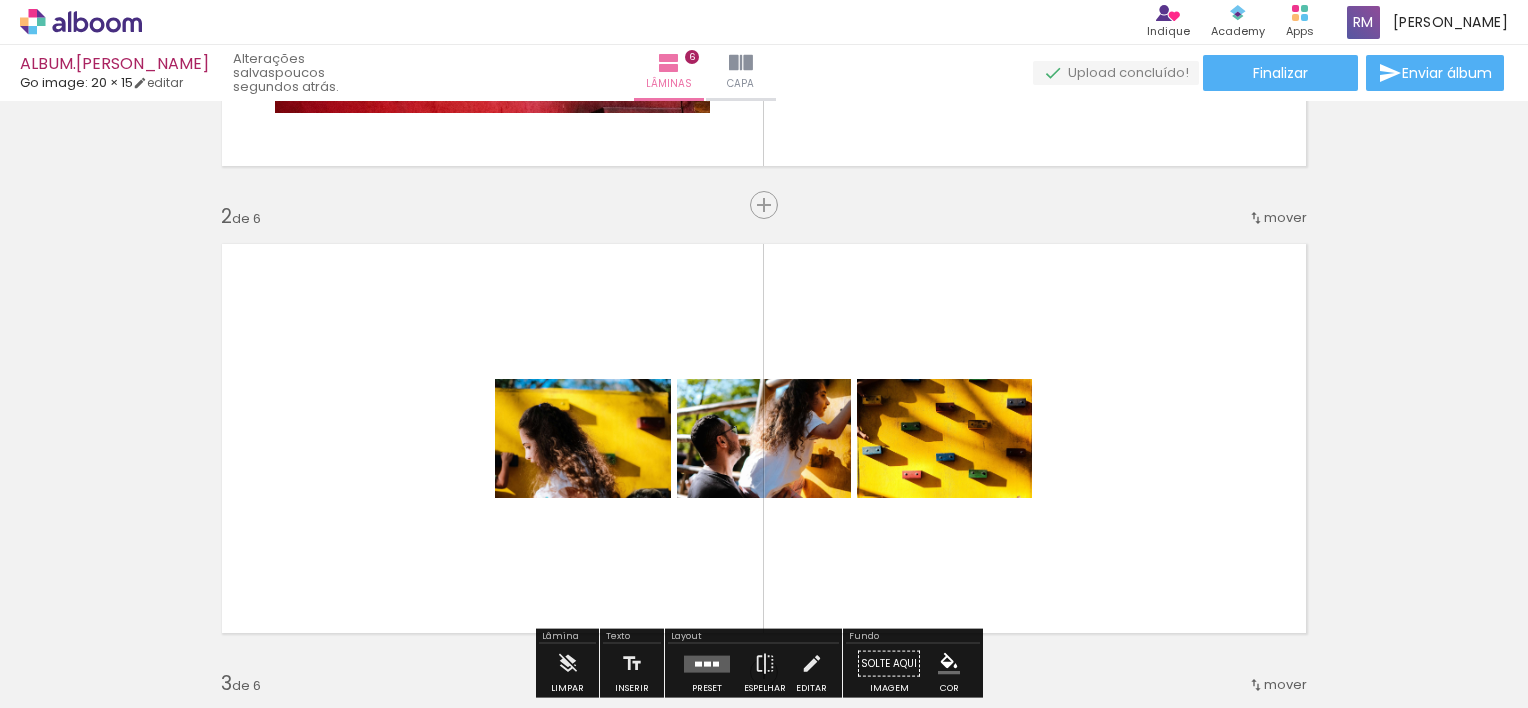 scroll, scrollTop: 0, scrollLeft: 0, axis: both 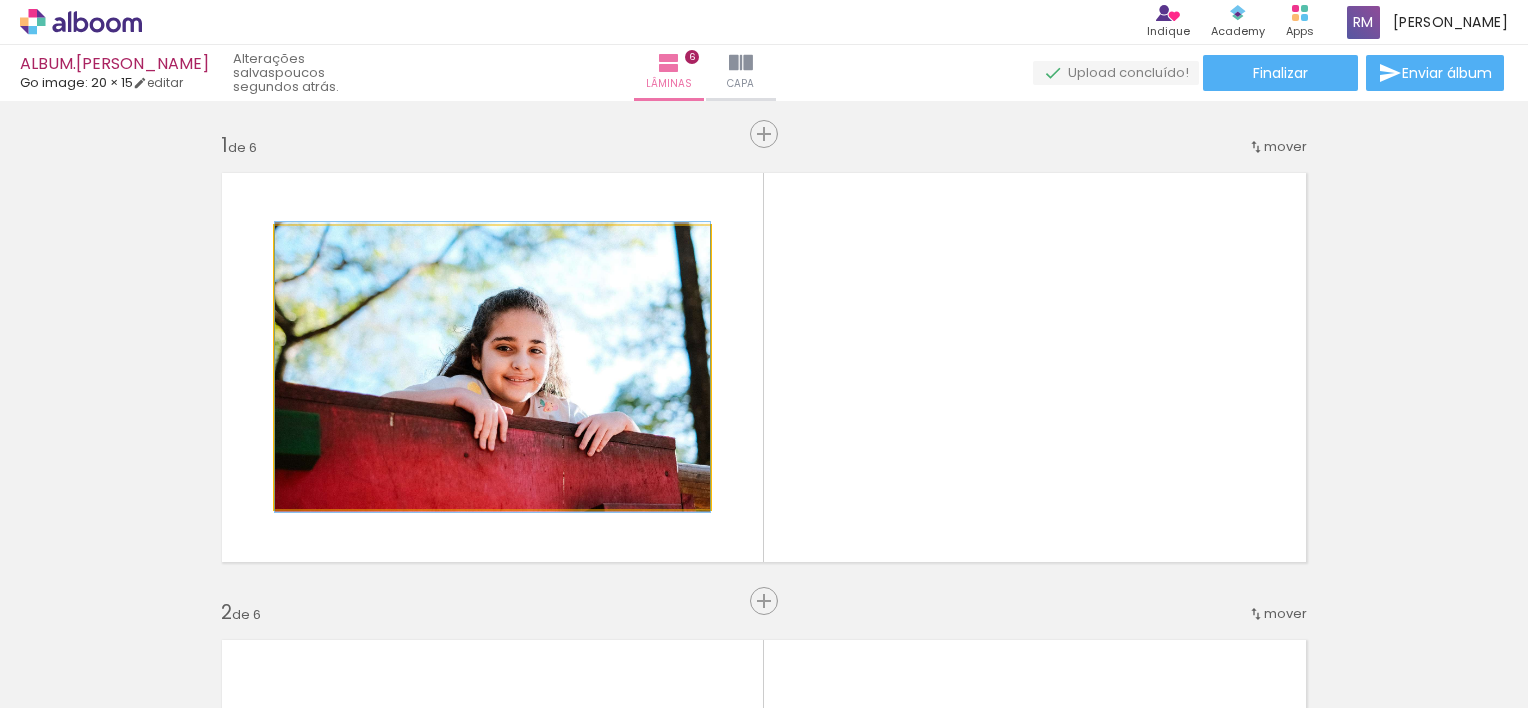 click 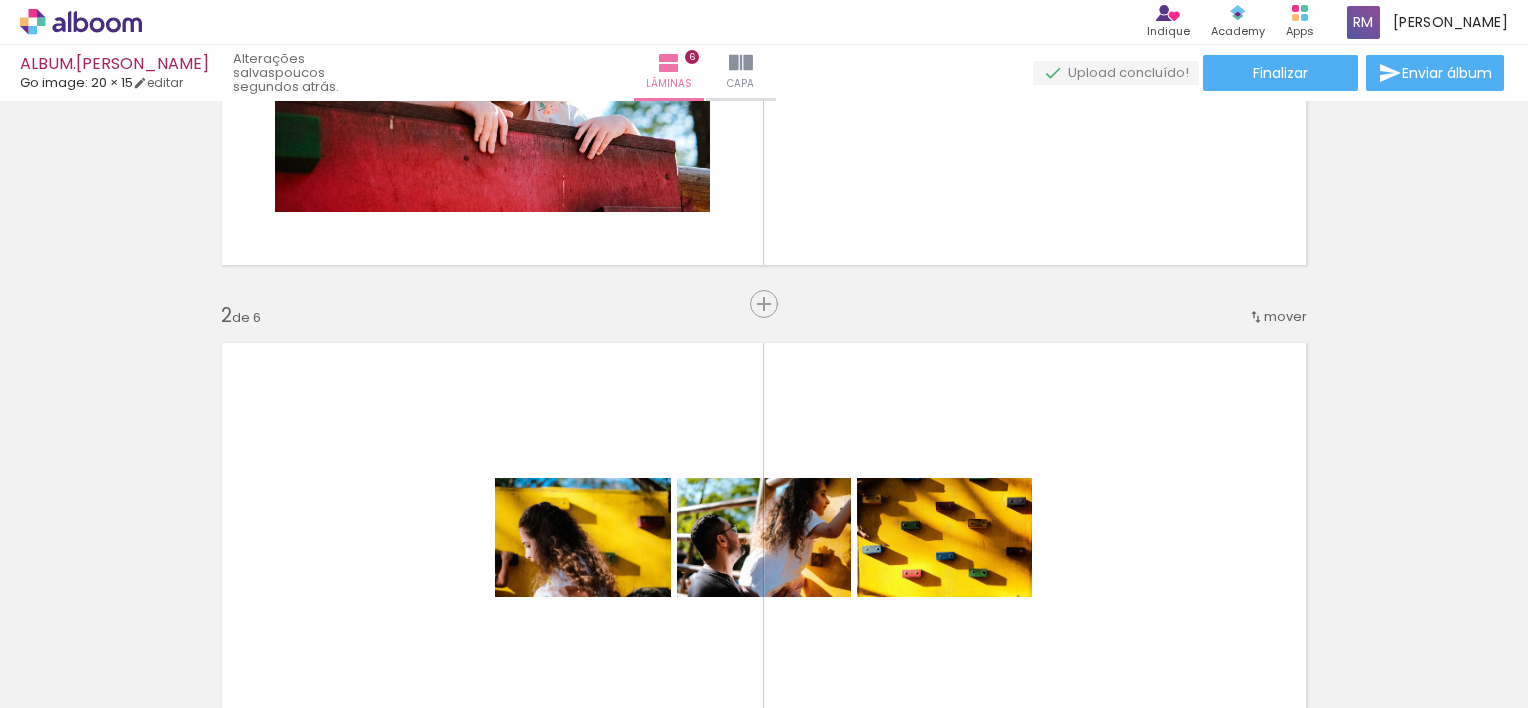 scroll, scrollTop: 262, scrollLeft: 0, axis: vertical 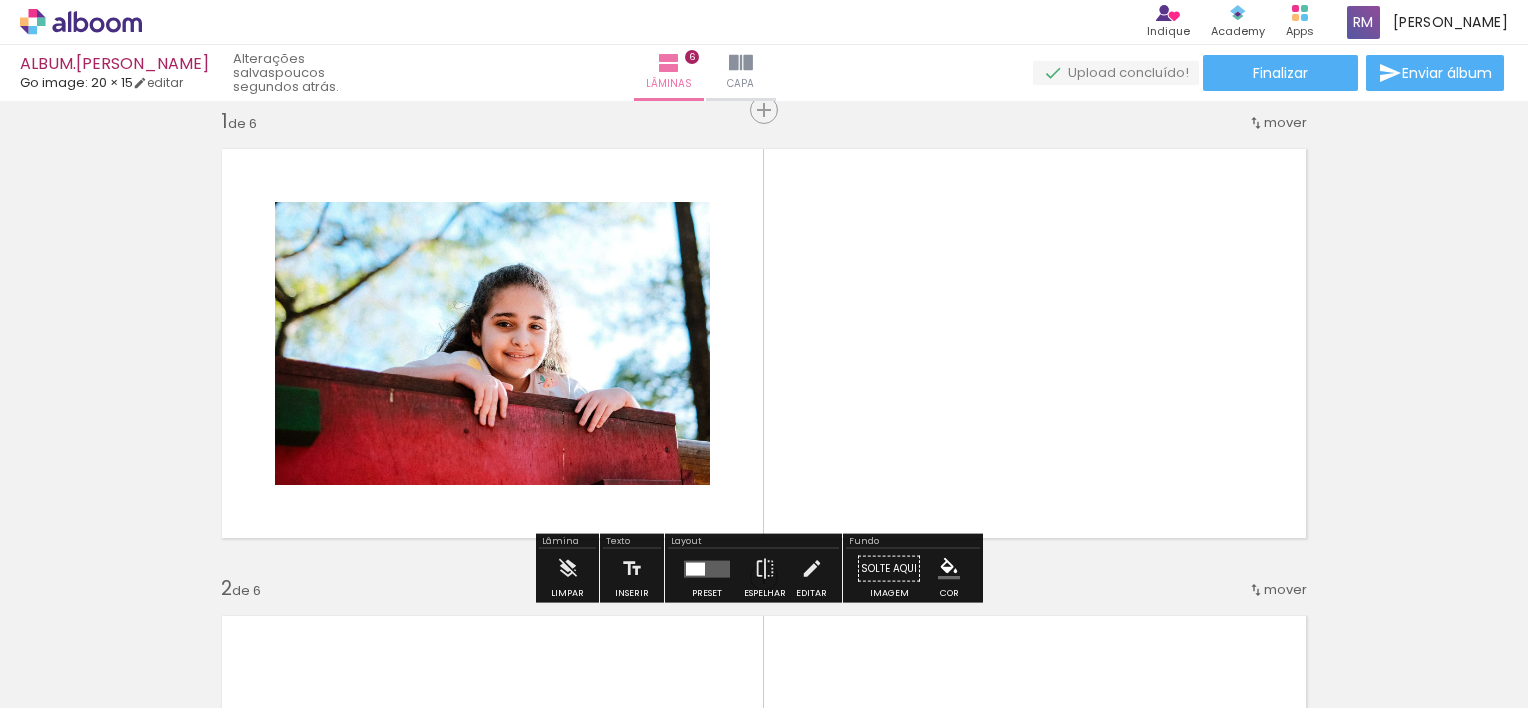 click at bounding box center [707, 569] 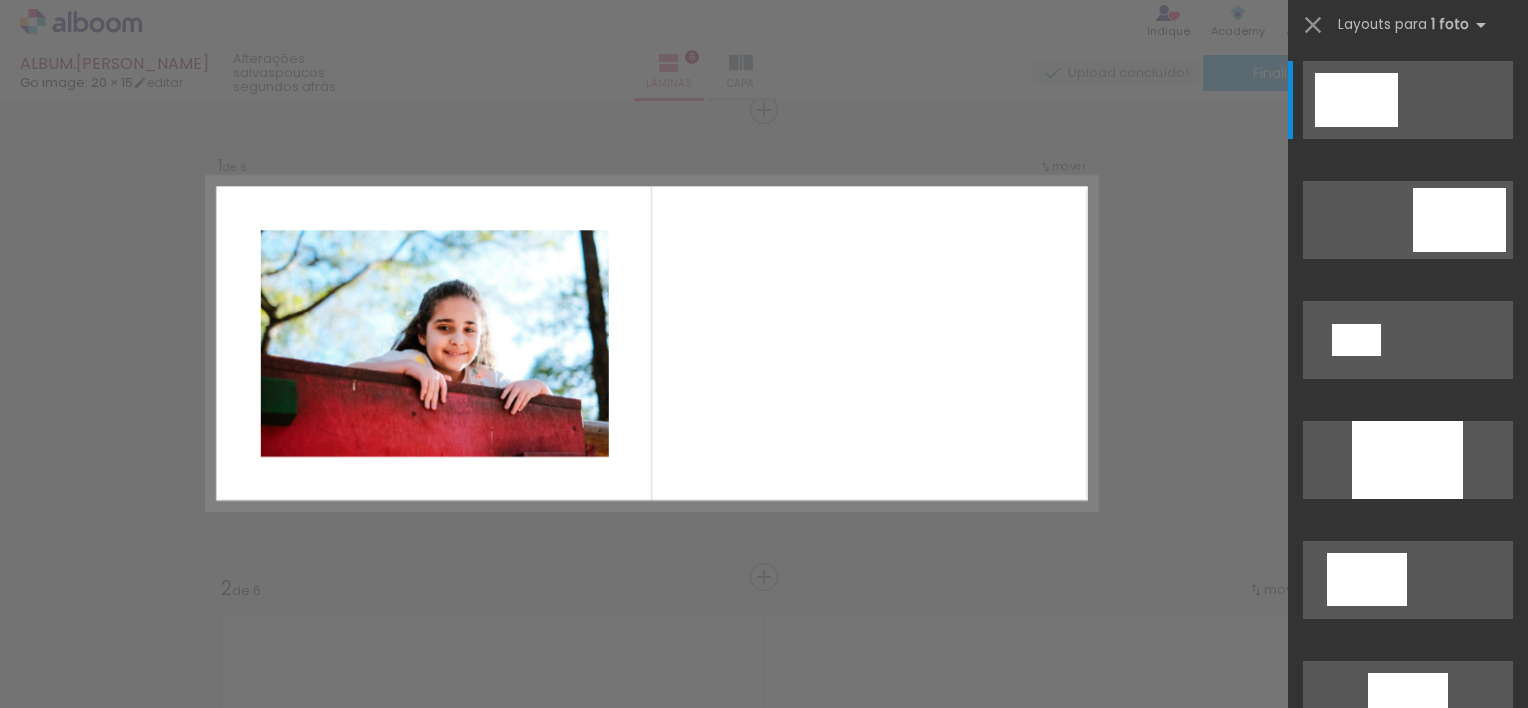 scroll, scrollTop: 25, scrollLeft: 0, axis: vertical 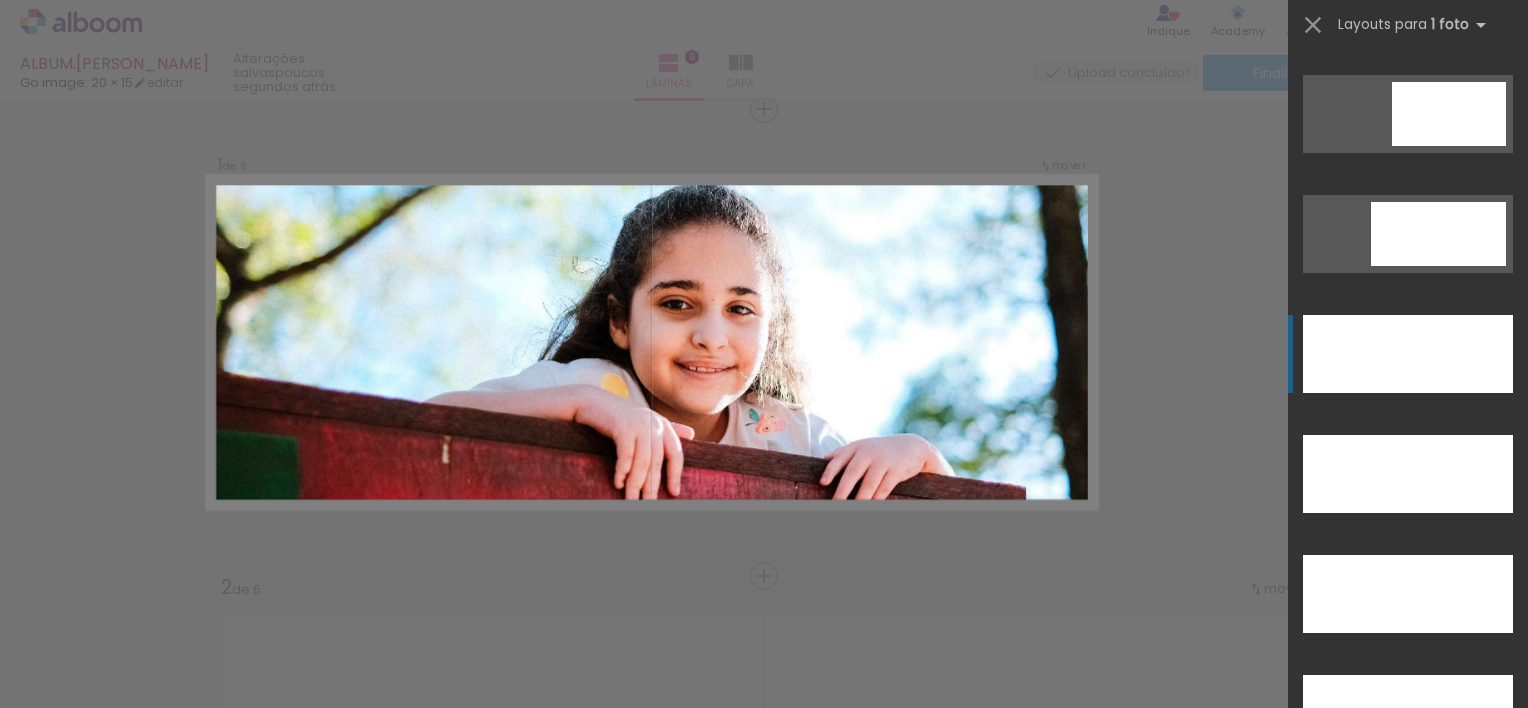 click at bounding box center [1408, 474] 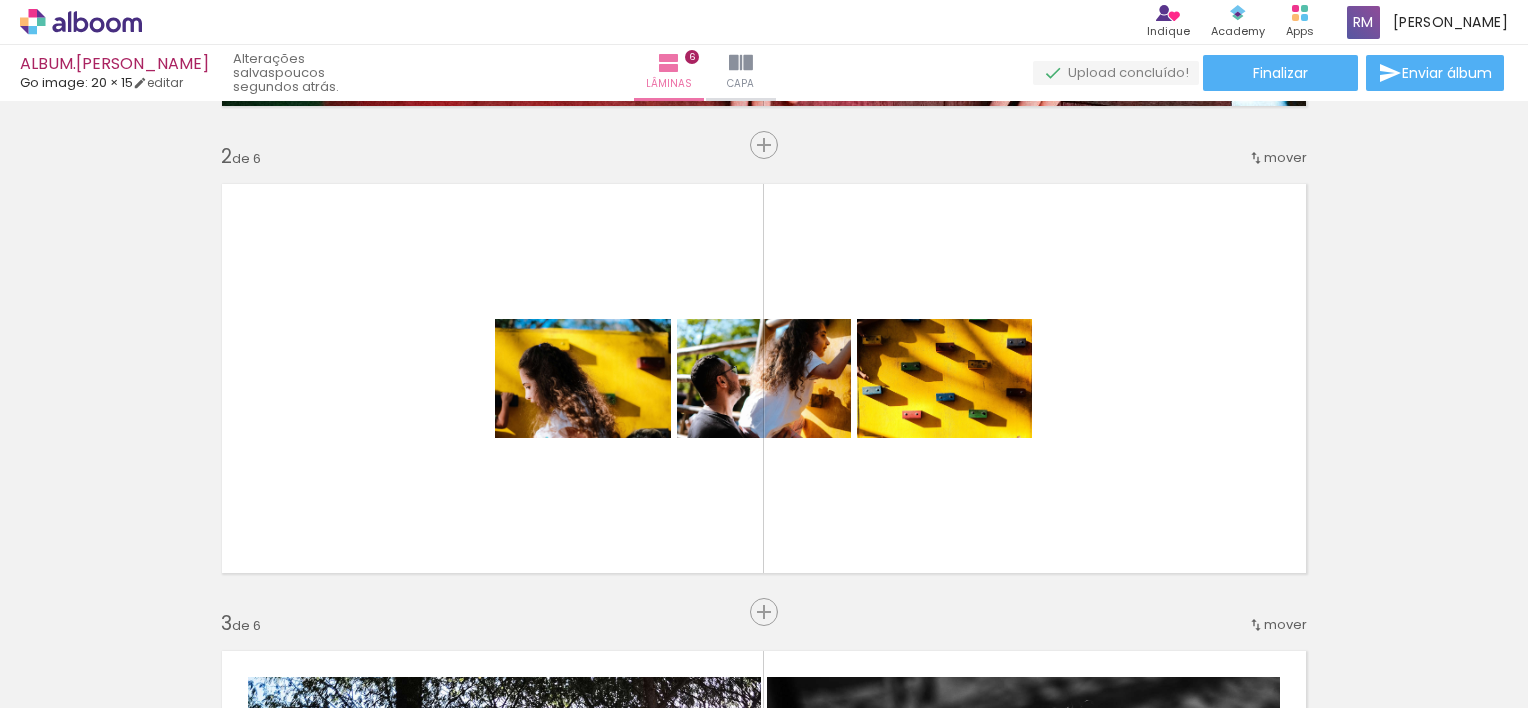 scroll, scrollTop: 466, scrollLeft: 0, axis: vertical 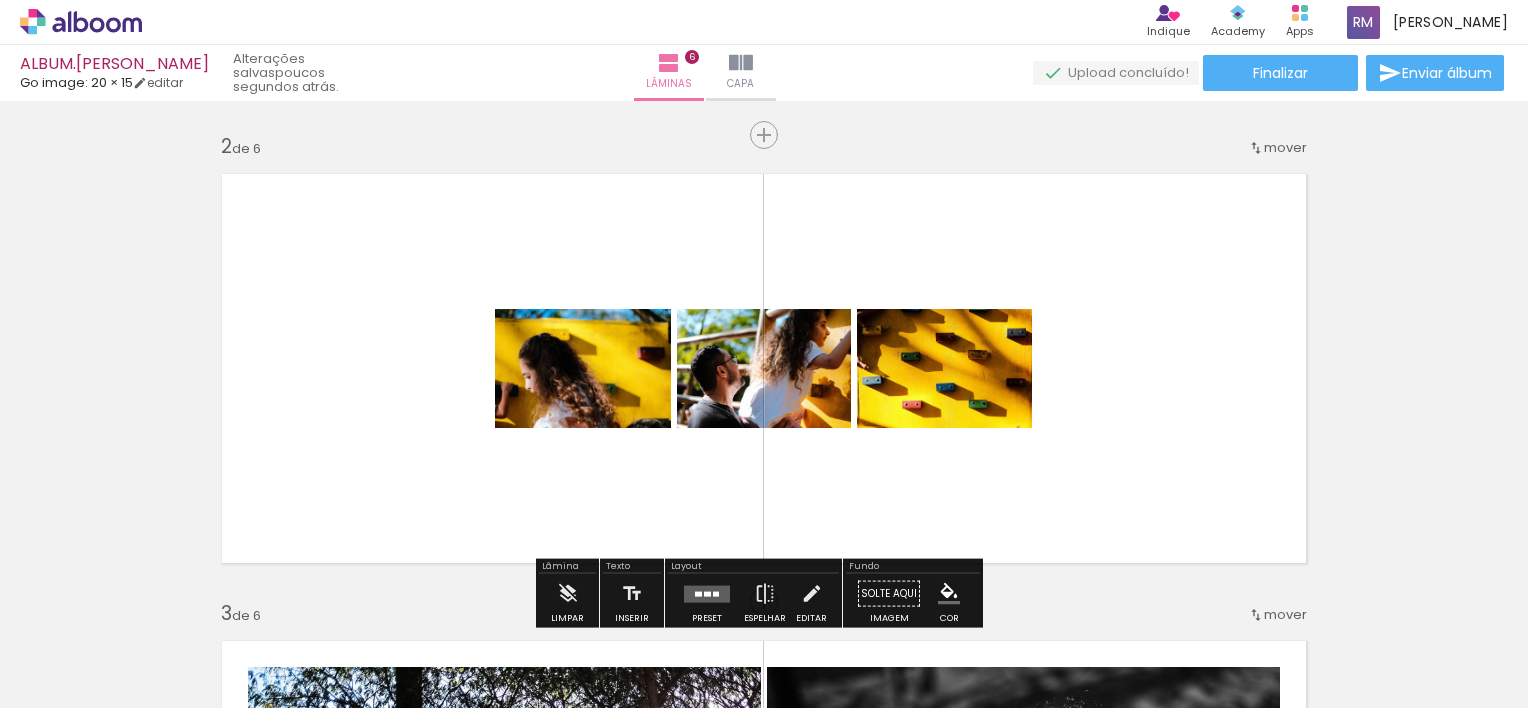 click 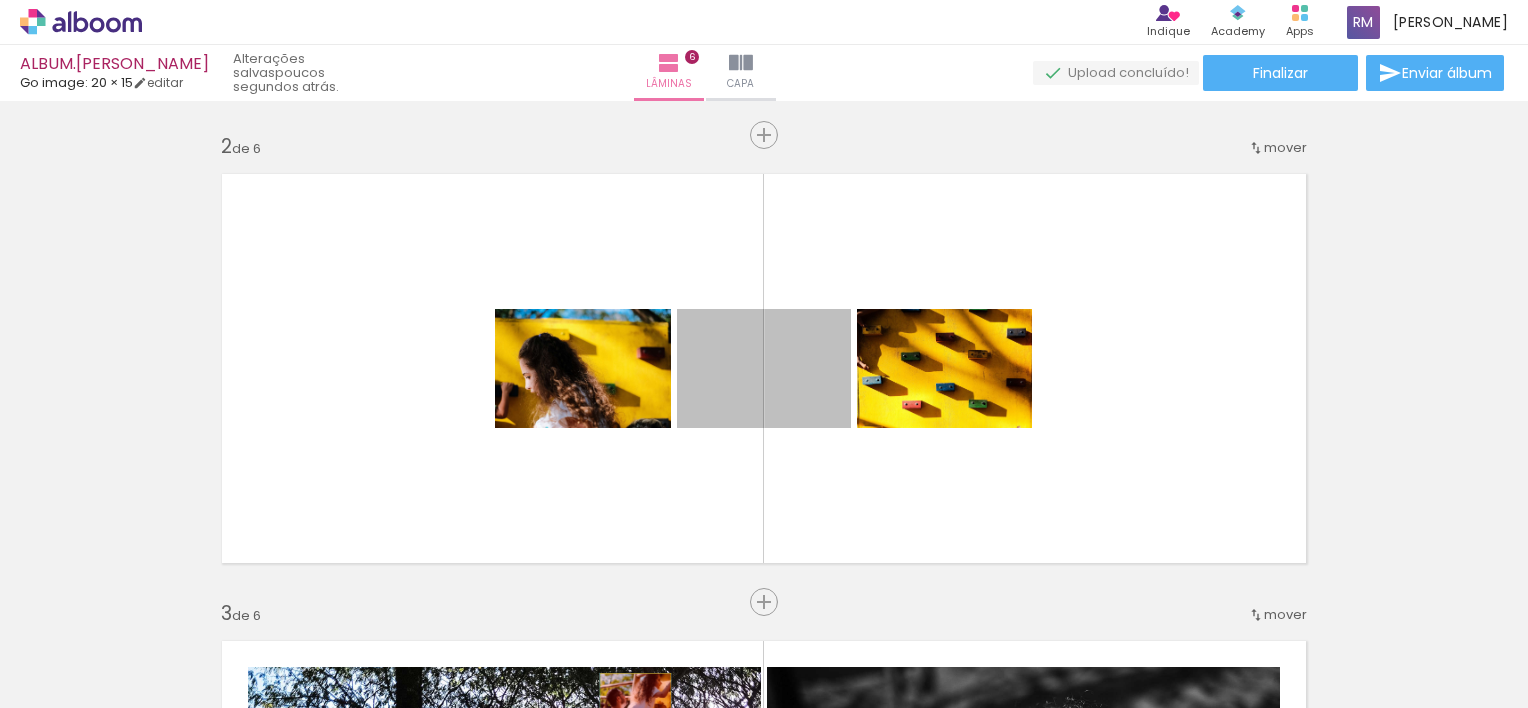 drag, startPoint x: 760, startPoint y: 382, endPoint x: 628, endPoint y: 697, distance: 341.53915 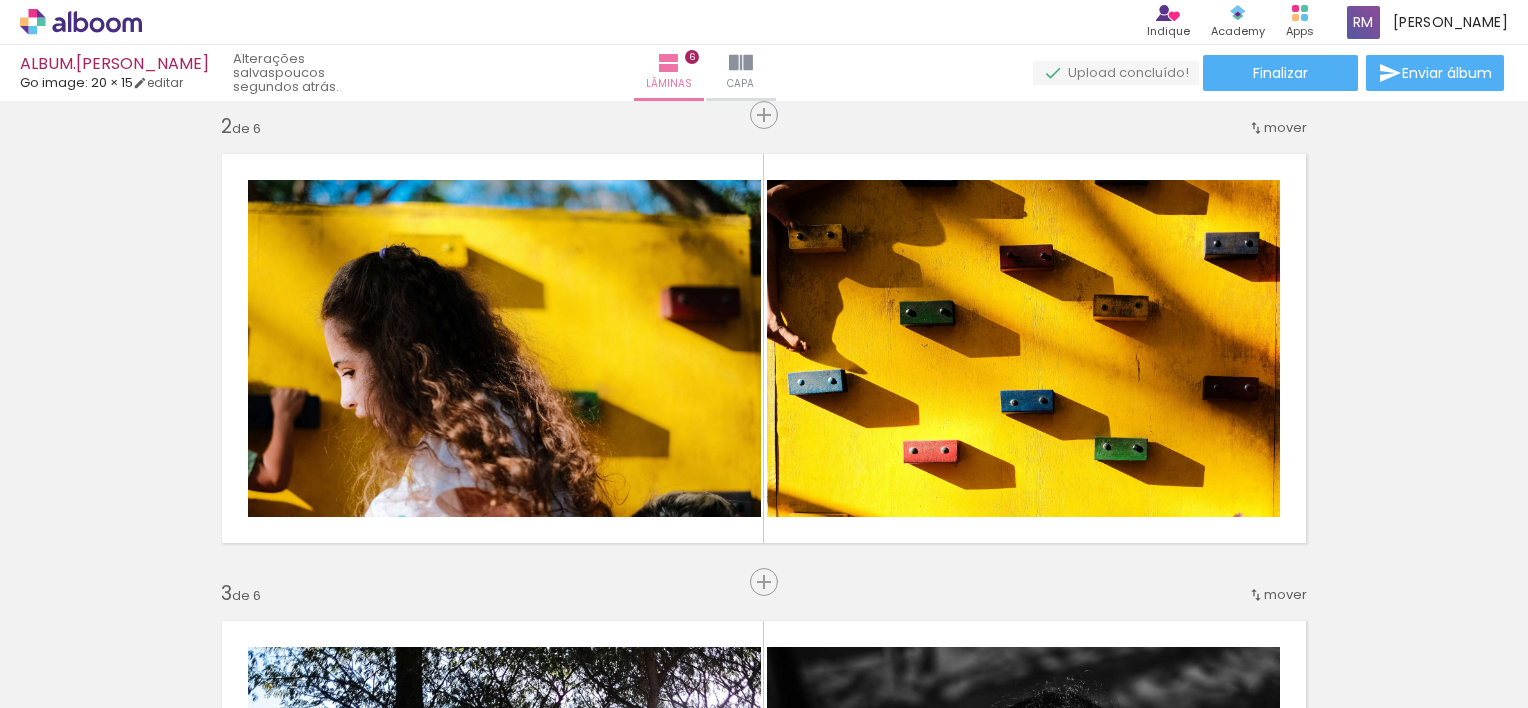 scroll, scrollTop: 491, scrollLeft: 0, axis: vertical 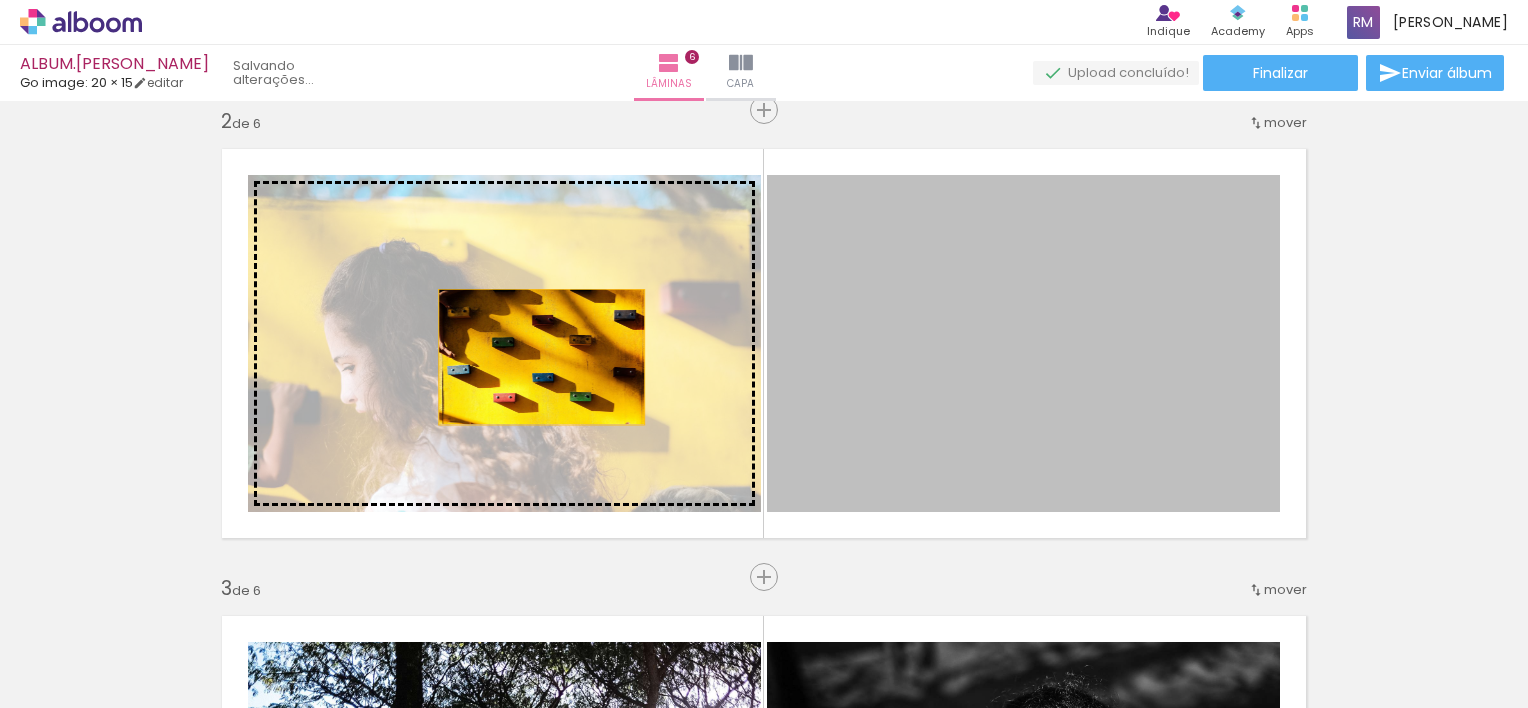 drag, startPoint x: 1117, startPoint y: 355, endPoint x: 534, endPoint y: 357, distance: 583.0034 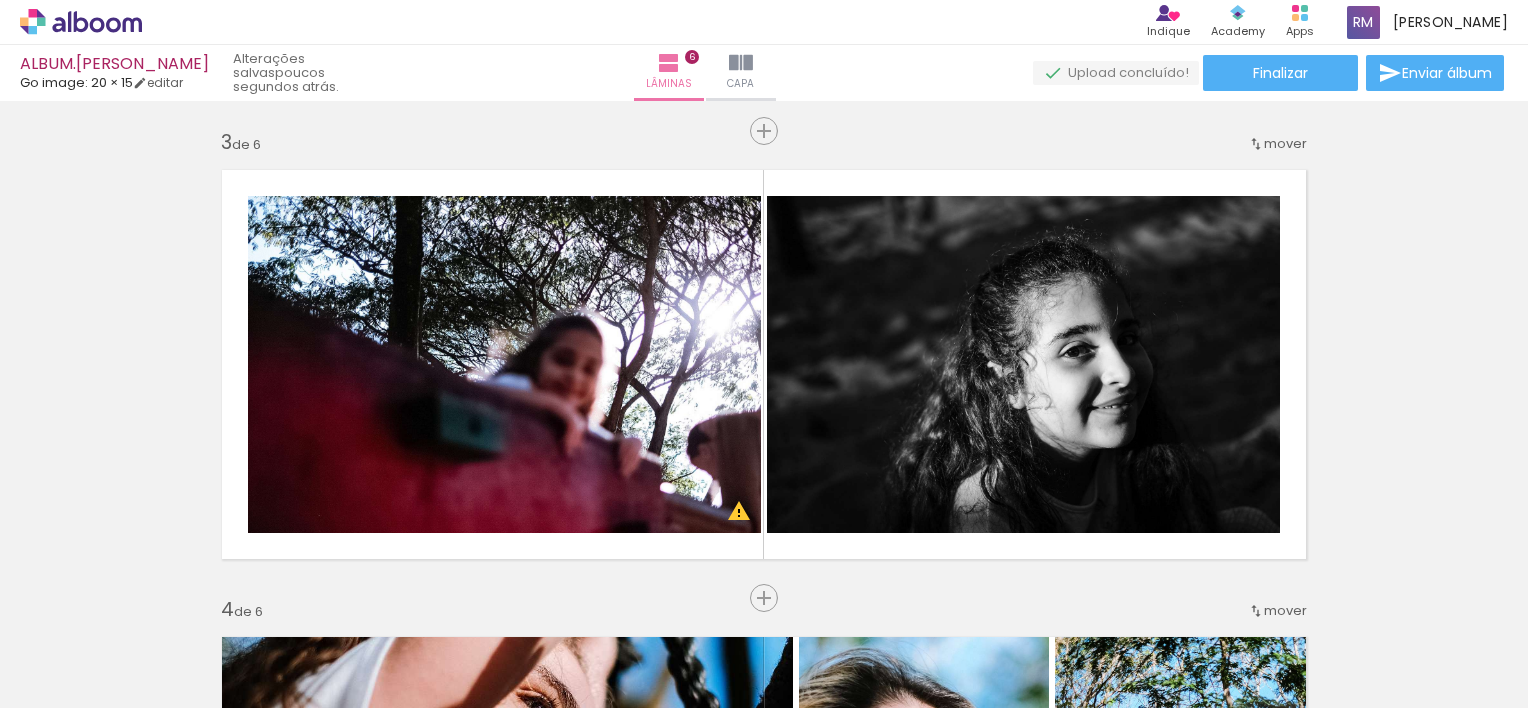 scroll, scrollTop: 952, scrollLeft: 0, axis: vertical 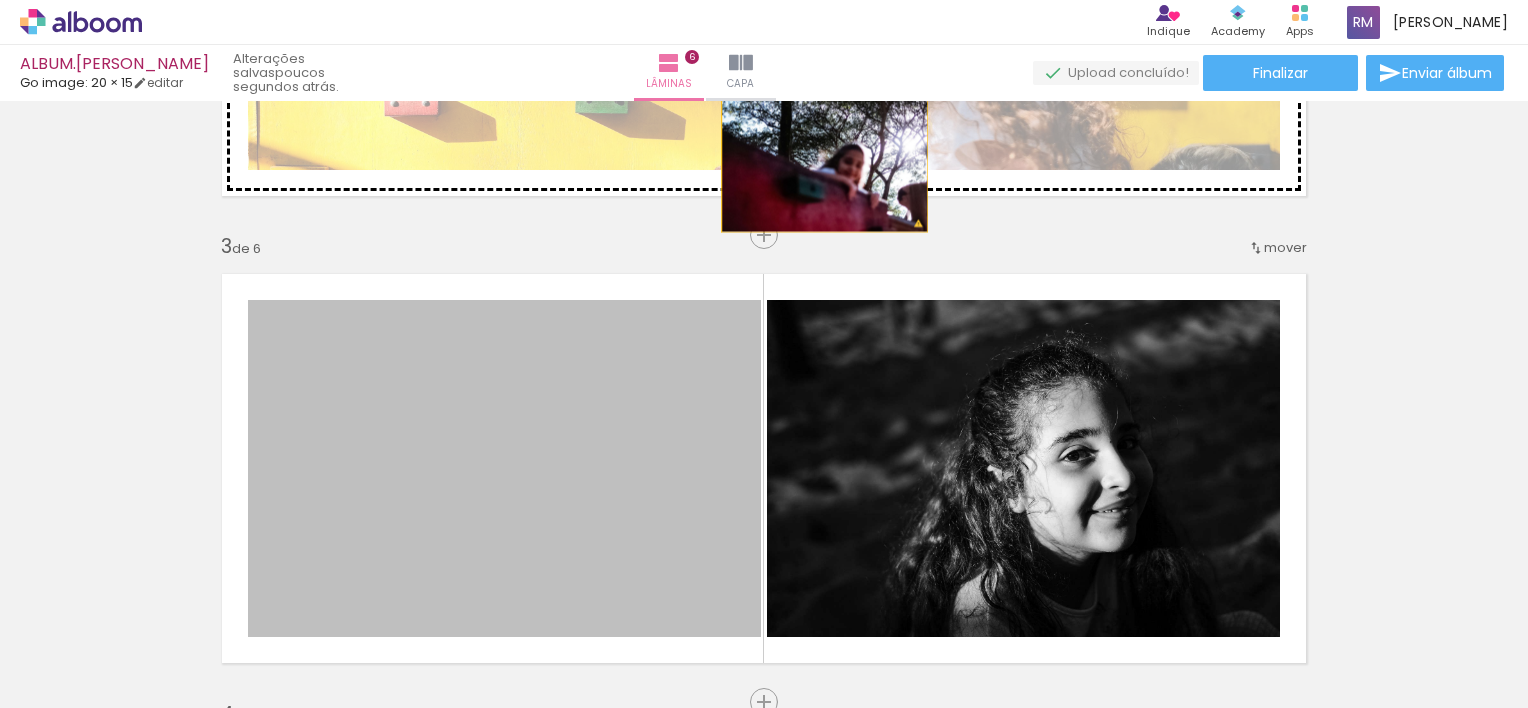 drag, startPoint x: 540, startPoint y: 478, endPoint x: 817, endPoint y: 164, distance: 418.7183 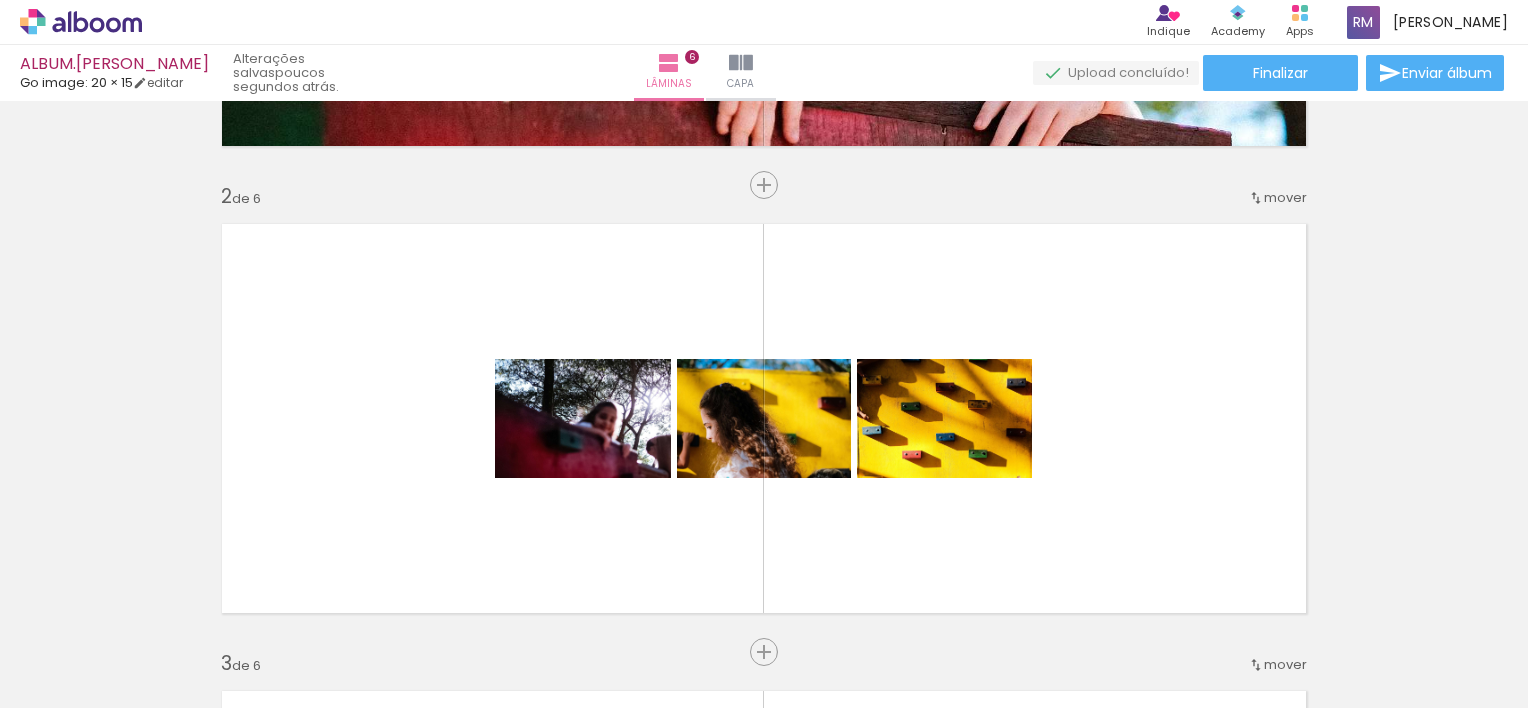 scroll, scrollTop: 372, scrollLeft: 0, axis: vertical 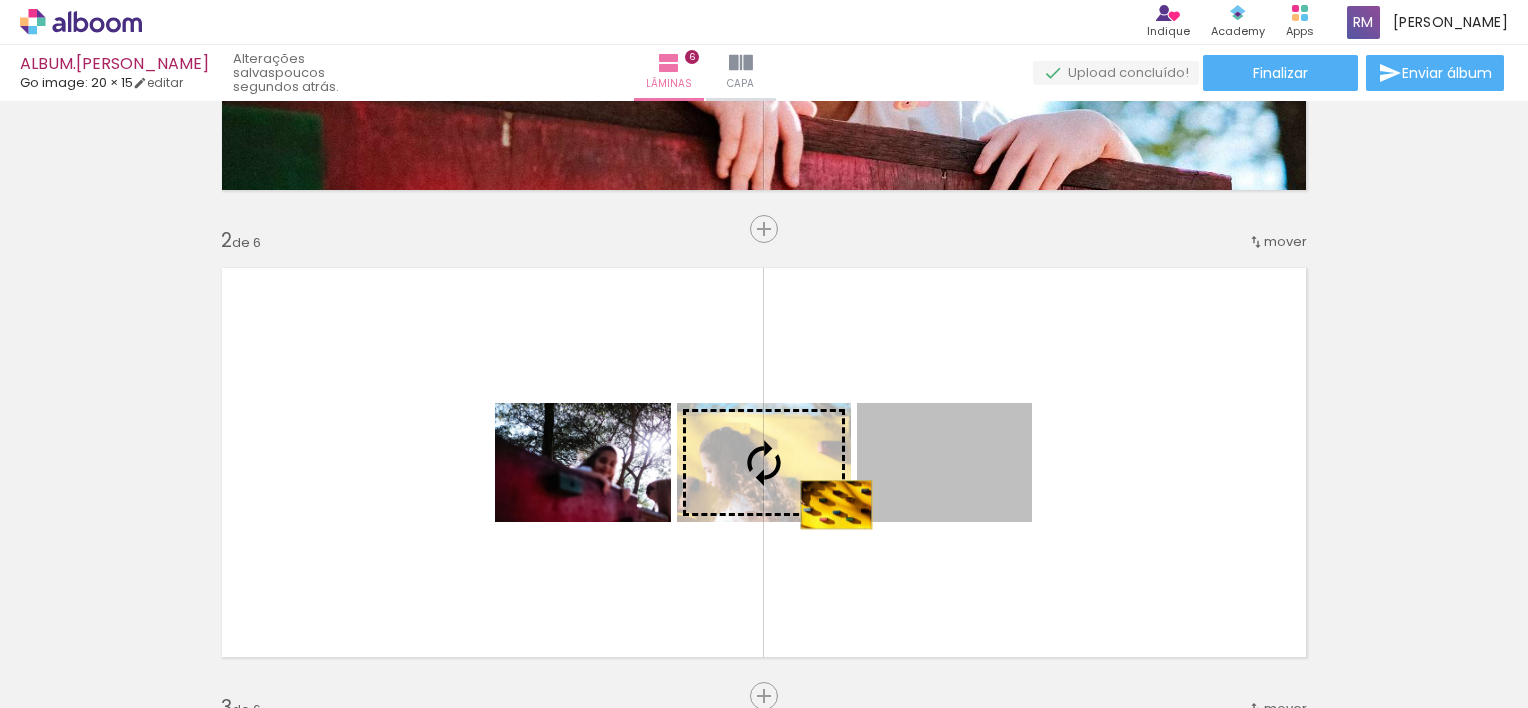 drag, startPoint x: 941, startPoint y: 486, endPoint x: 829, endPoint y: 504, distance: 113.43721 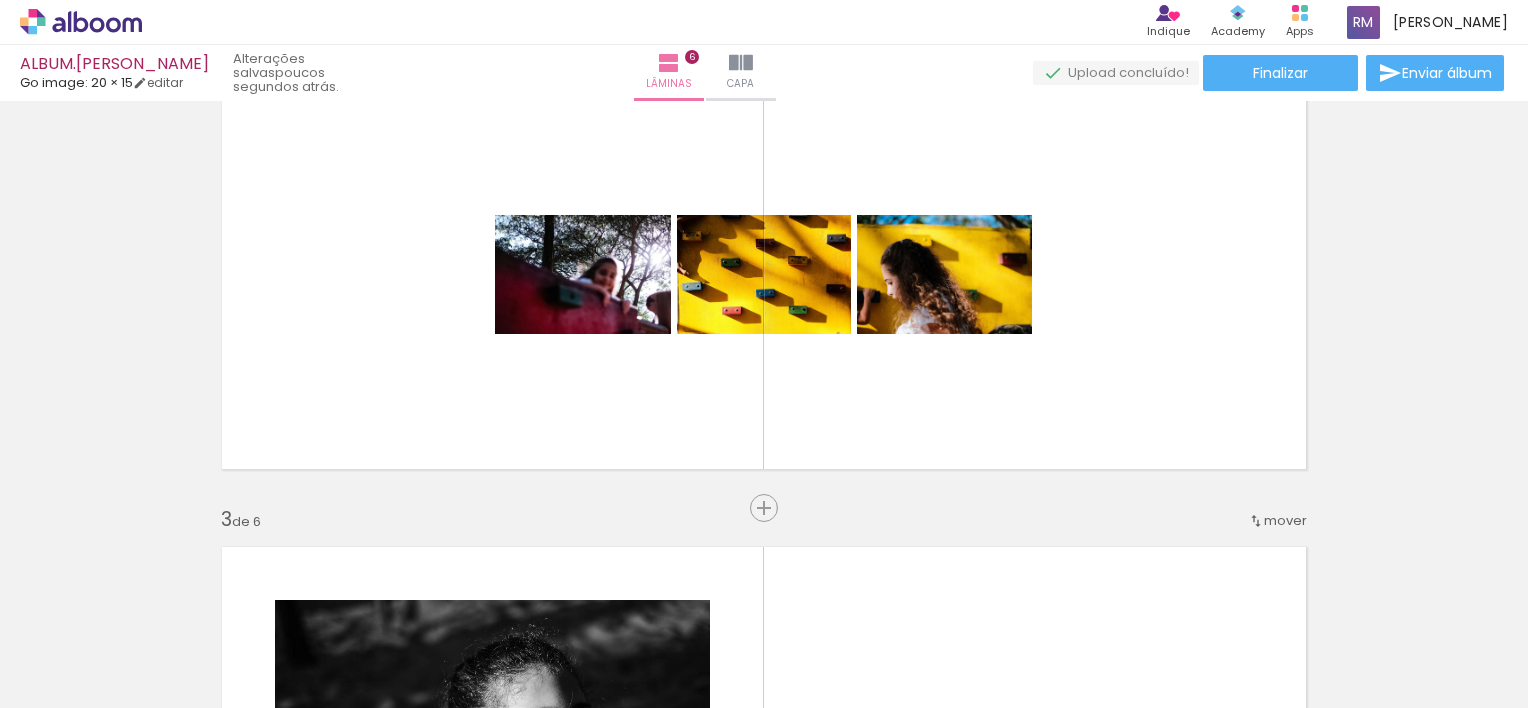 scroll, scrollTop: 516, scrollLeft: 0, axis: vertical 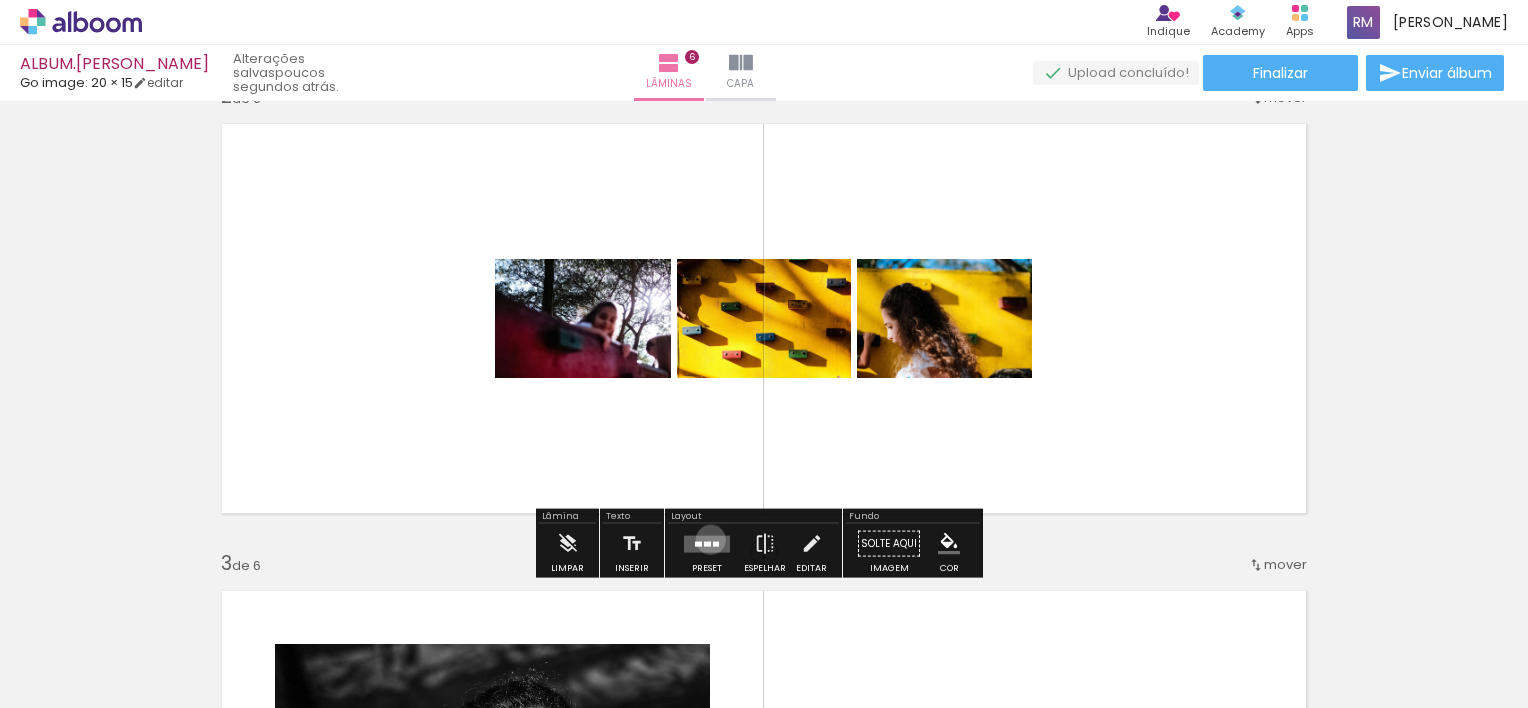 click at bounding box center (707, 543) 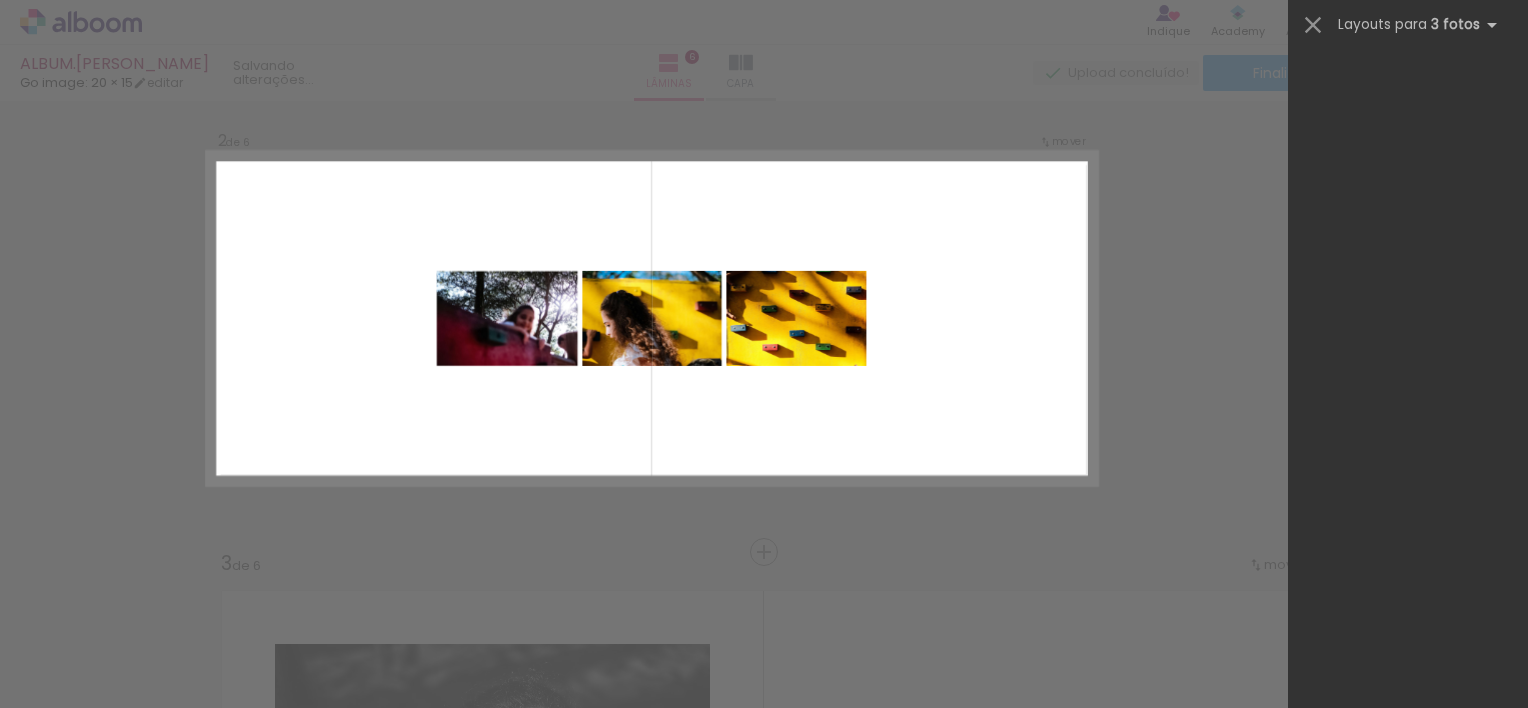 scroll, scrollTop: 0, scrollLeft: 0, axis: both 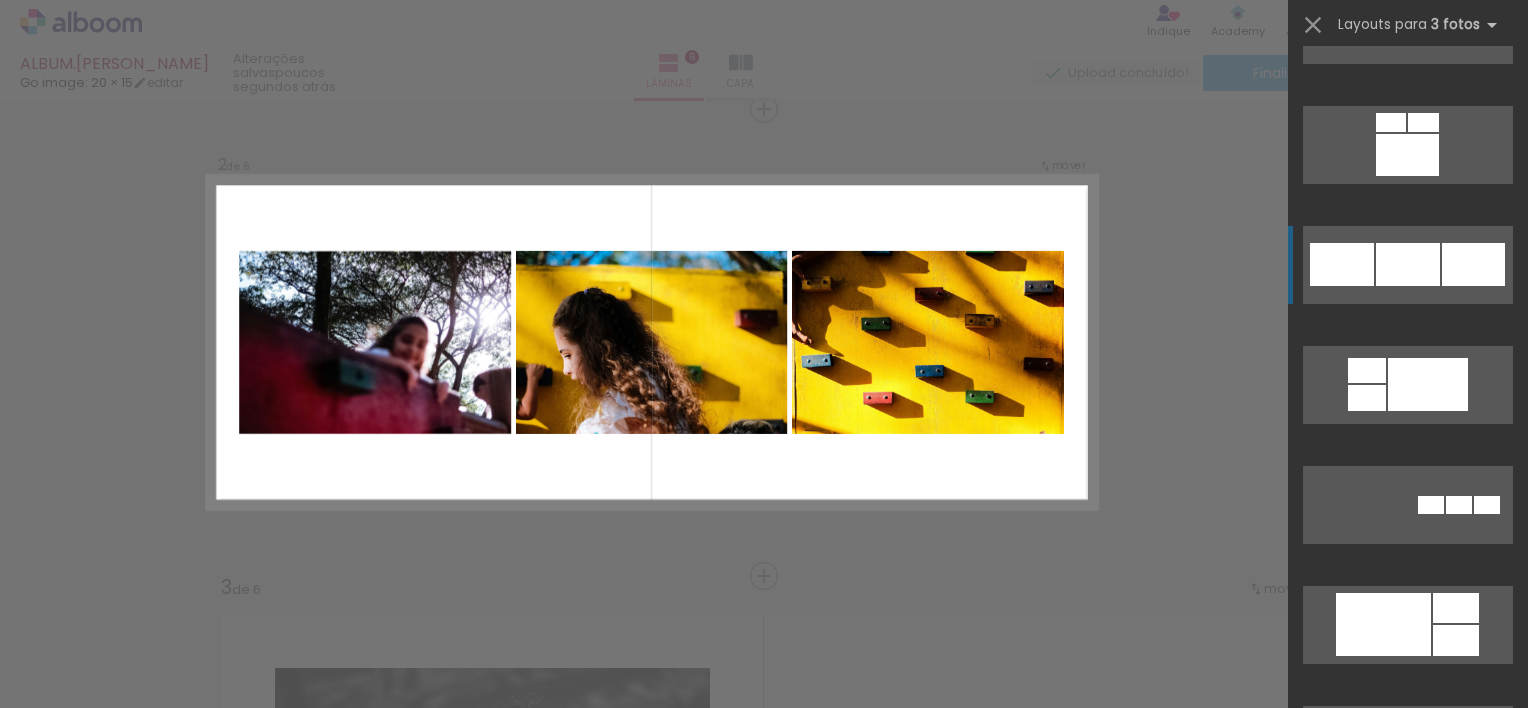 click at bounding box center (1436, -215) 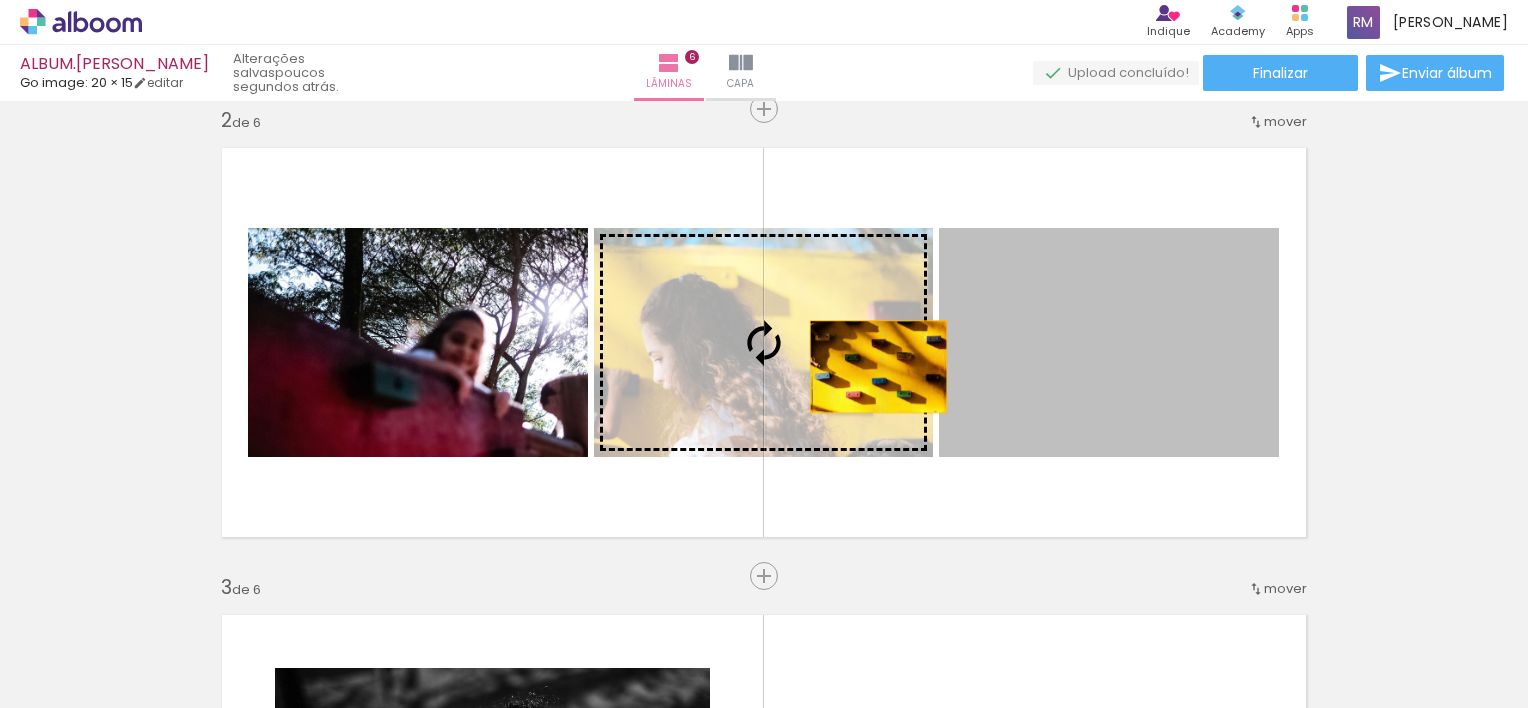 drag, startPoint x: 1033, startPoint y: 344, endPoint x: 871, endPoint y: 366, distance: 163.487 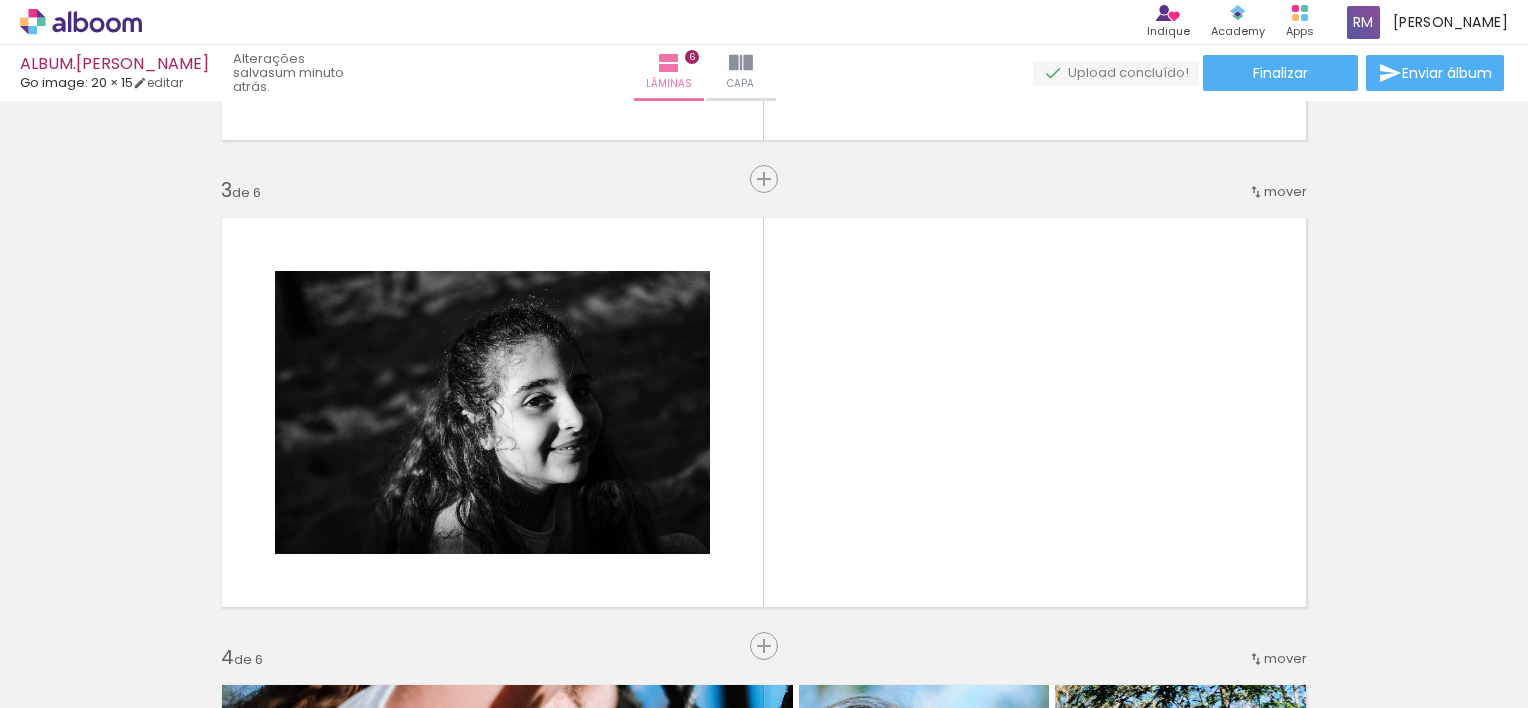 scroll, scrollTop: 929, scrollLeft: 0, axis: vertical 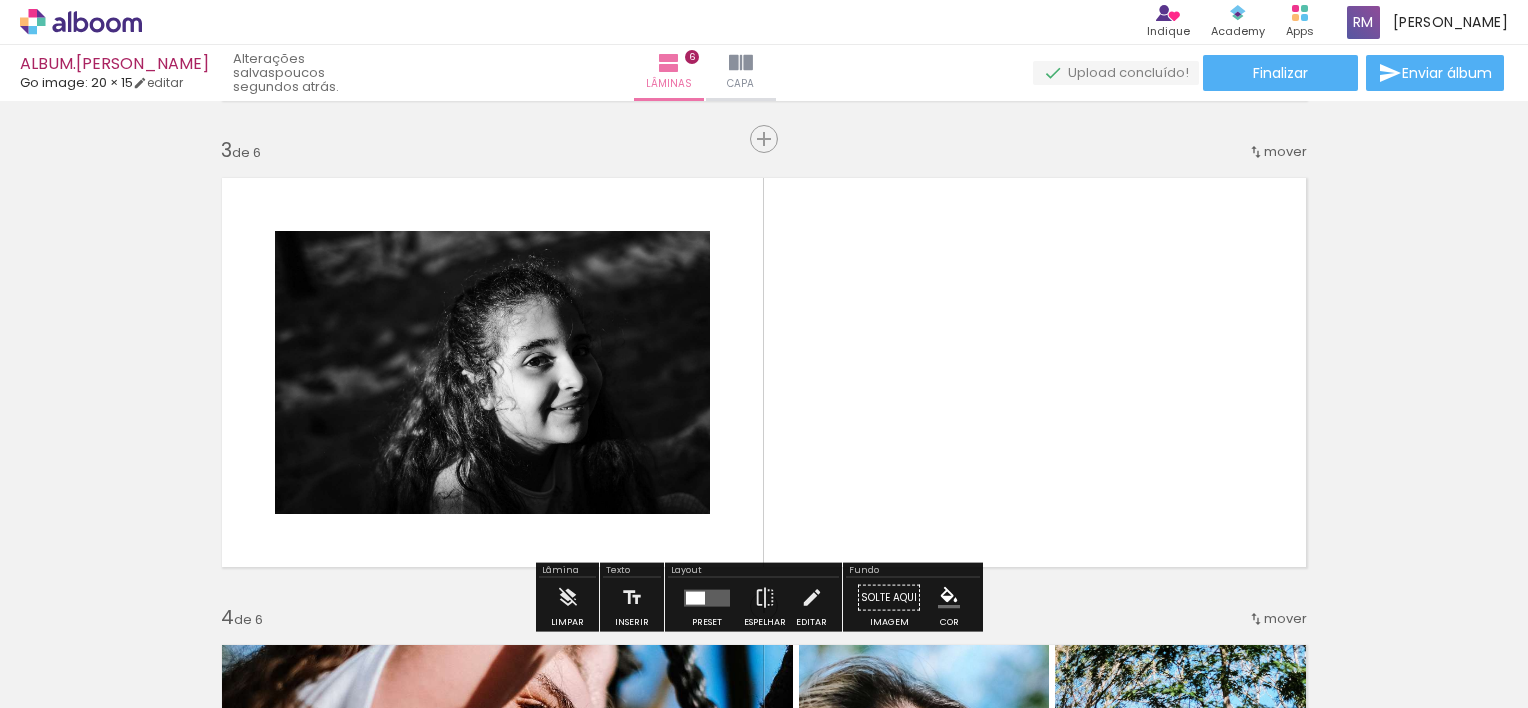 click on "Layout" at bounding box center [753, 572] 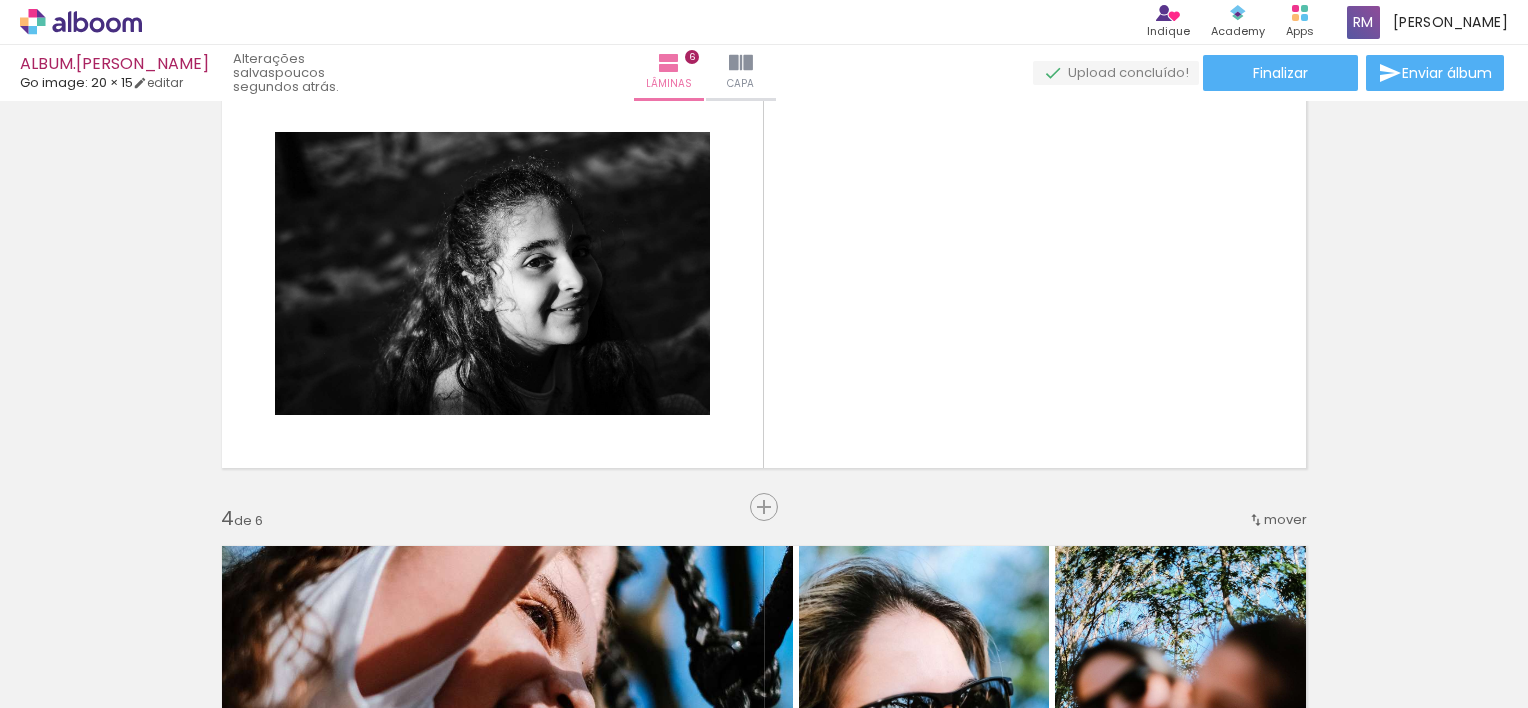 scroll, scrollTop: 978, scrollLeft: 0, axis: vertical 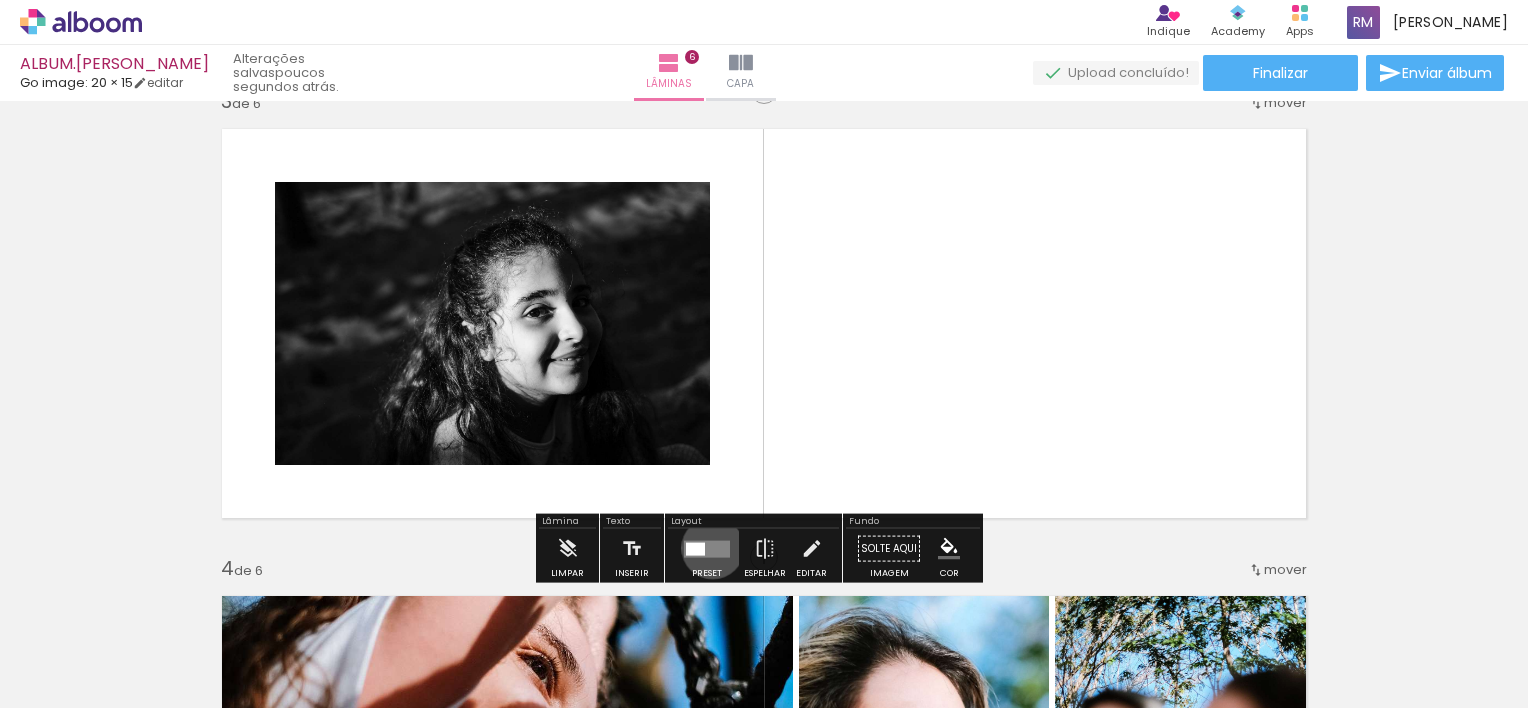 click at bounding box center (707, 548) 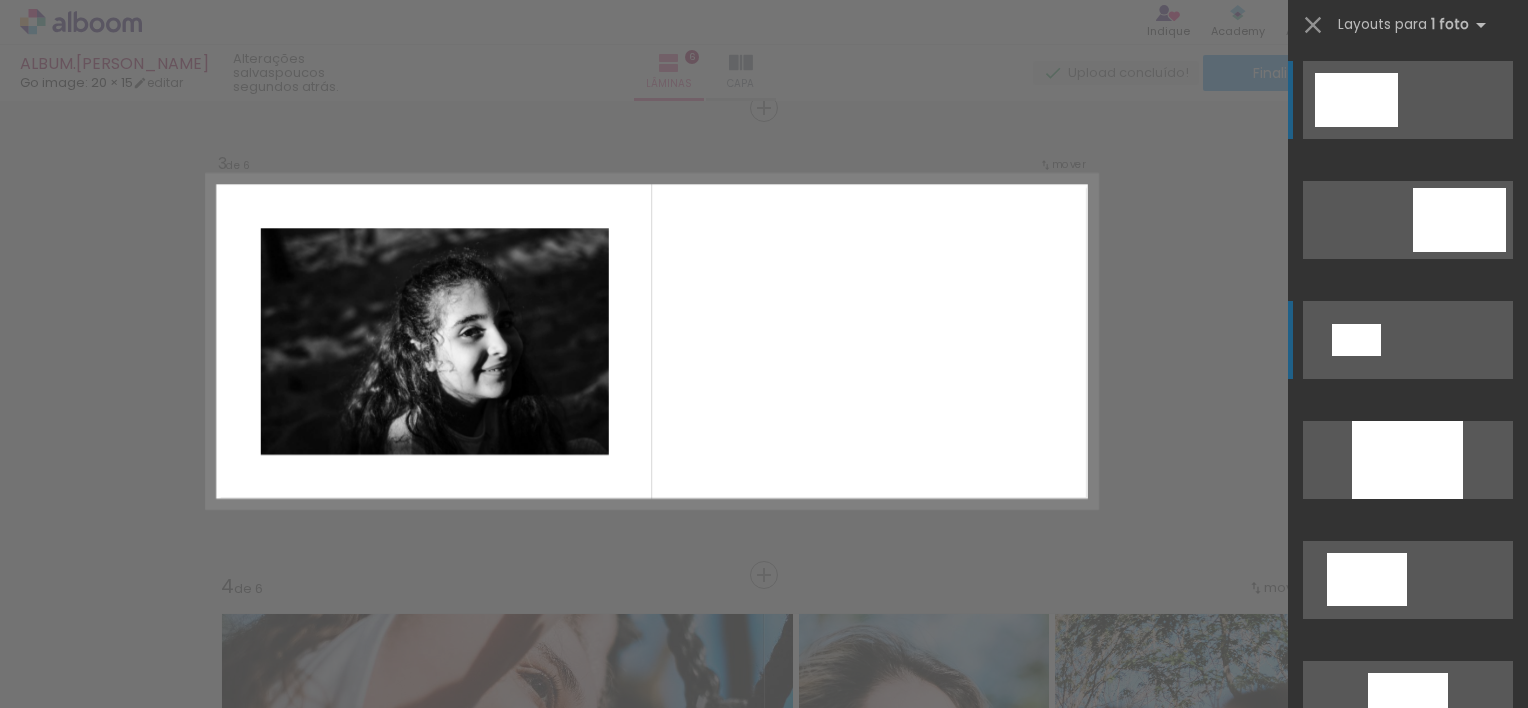 scroll, scrollTop: 959, scrollLeft: 0, axis: vertical 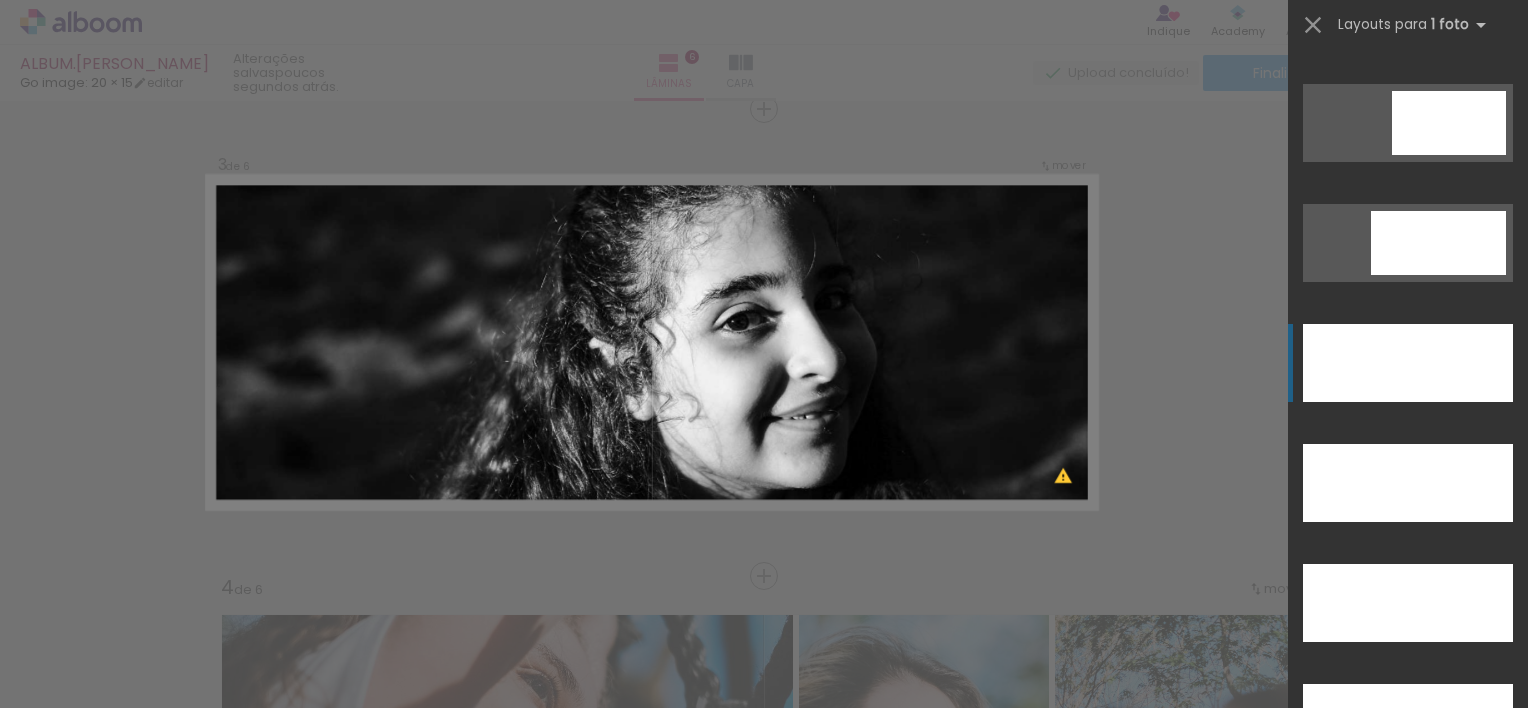 click at bounding box center [1408, 483] 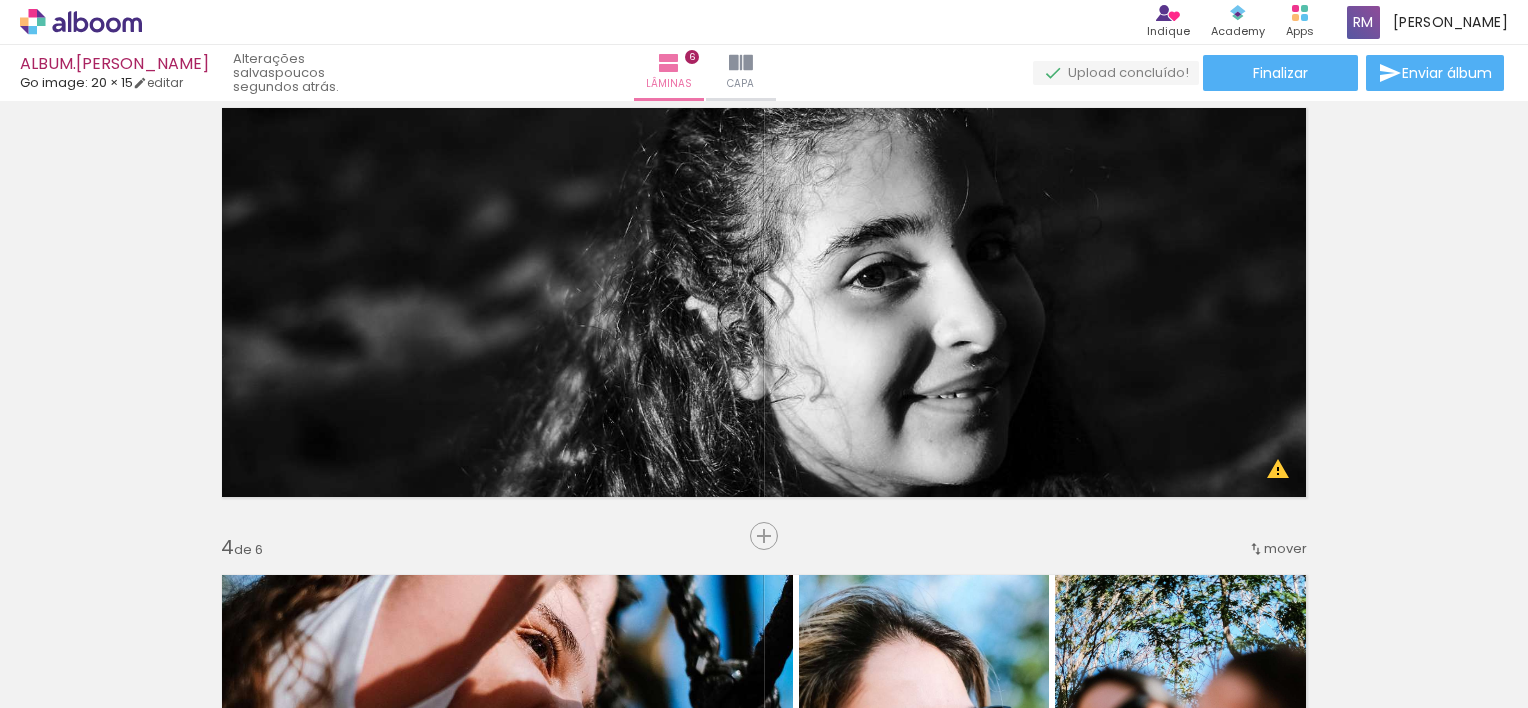 scroll, scrollTop: 1019, scrollLeft: 0, axis: vertical 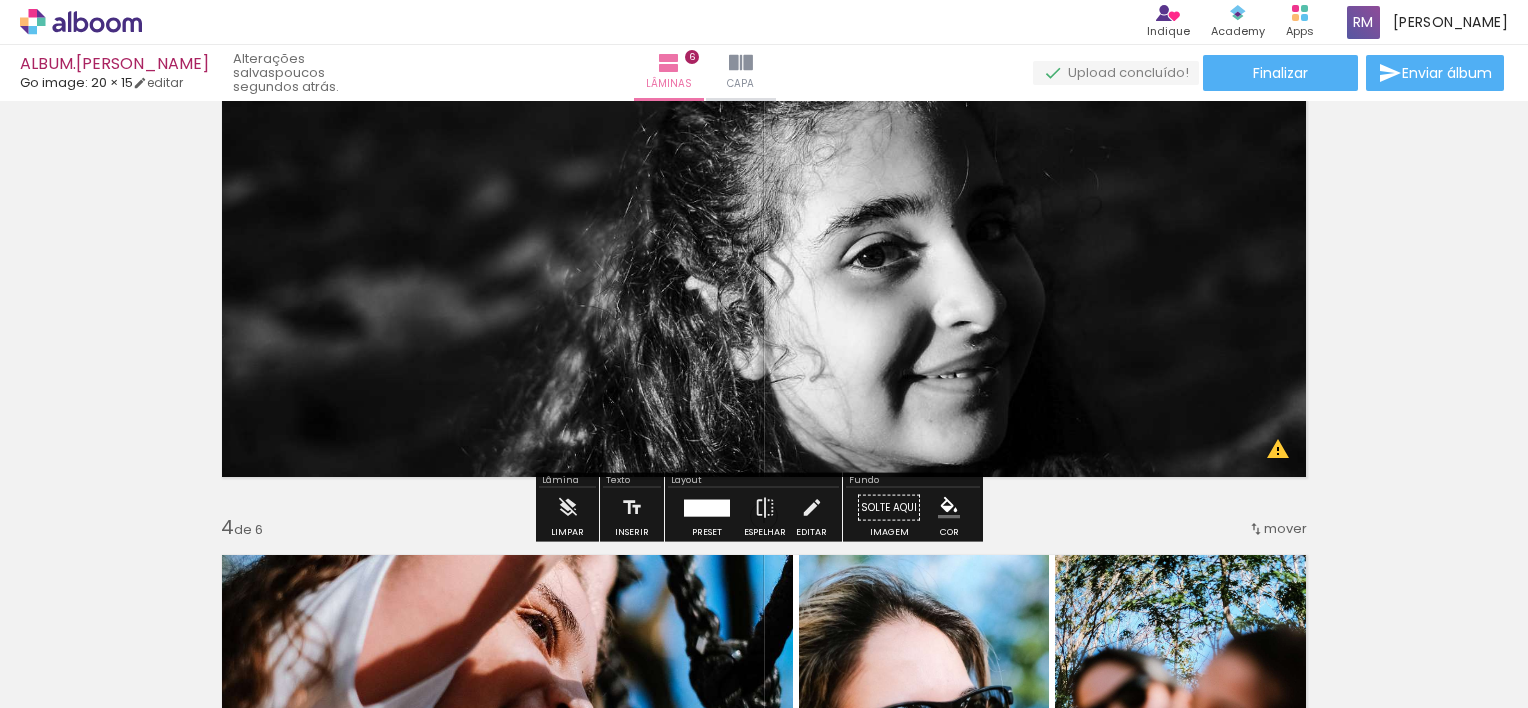 click at bounding box center [707, 507] 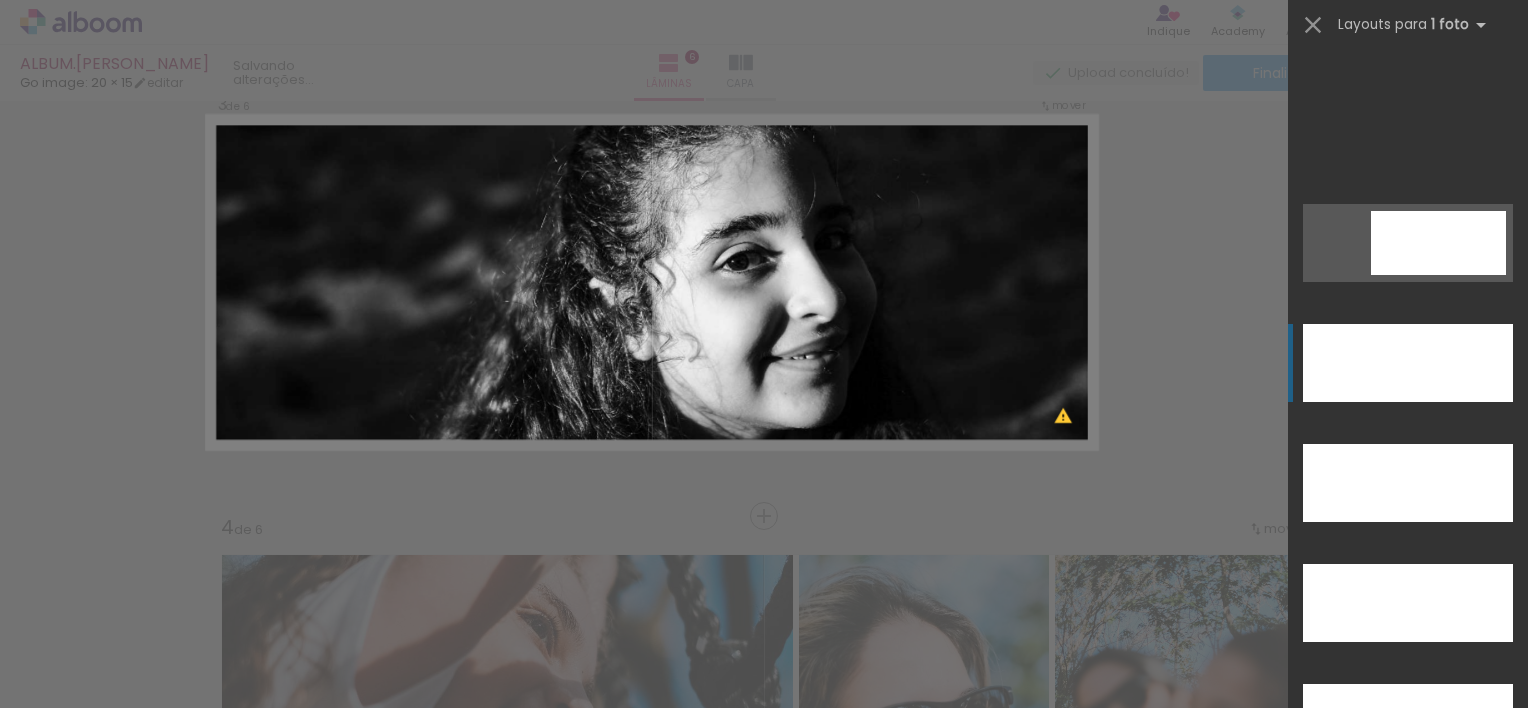 scroll, scrollTop: 5760, scrollLeft: 0, axis: vertical 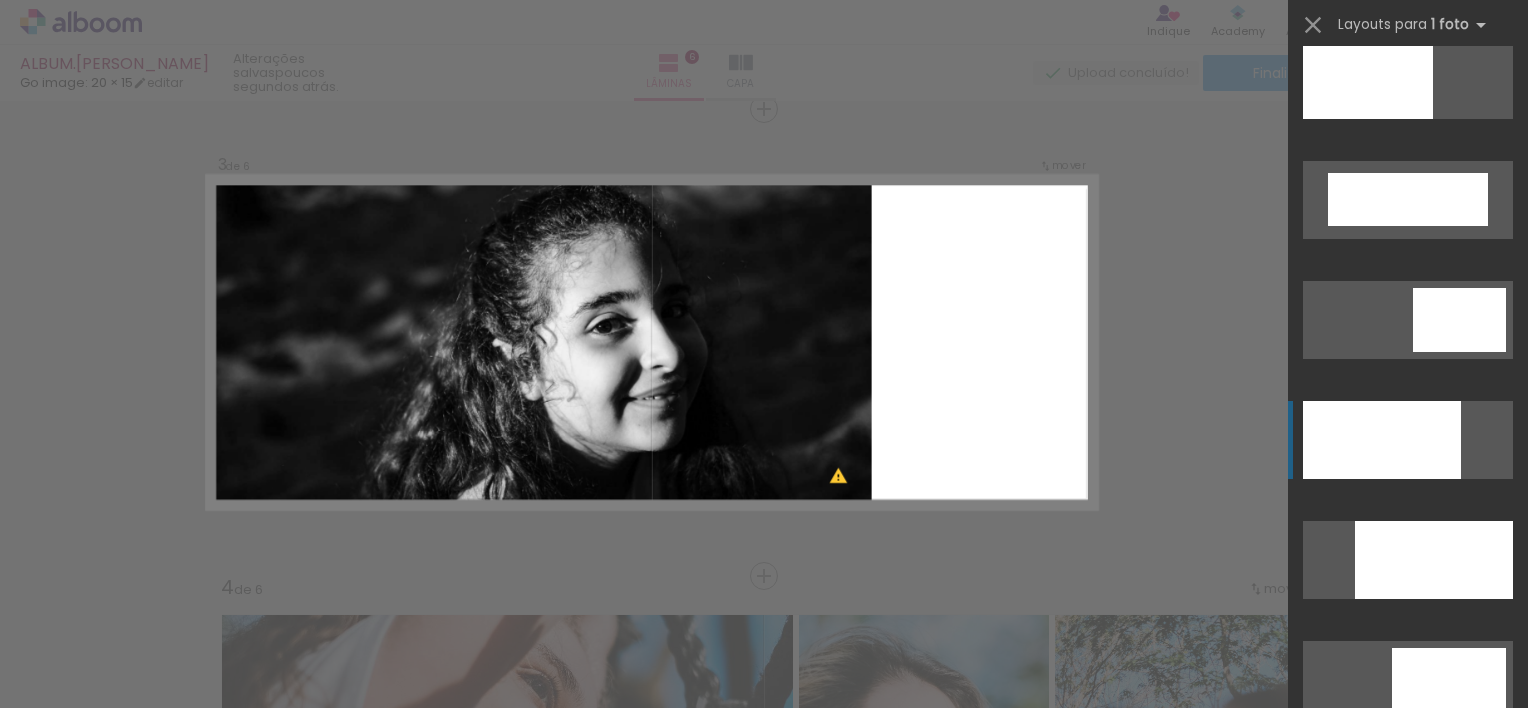 click at bounding box center (1382, 440) 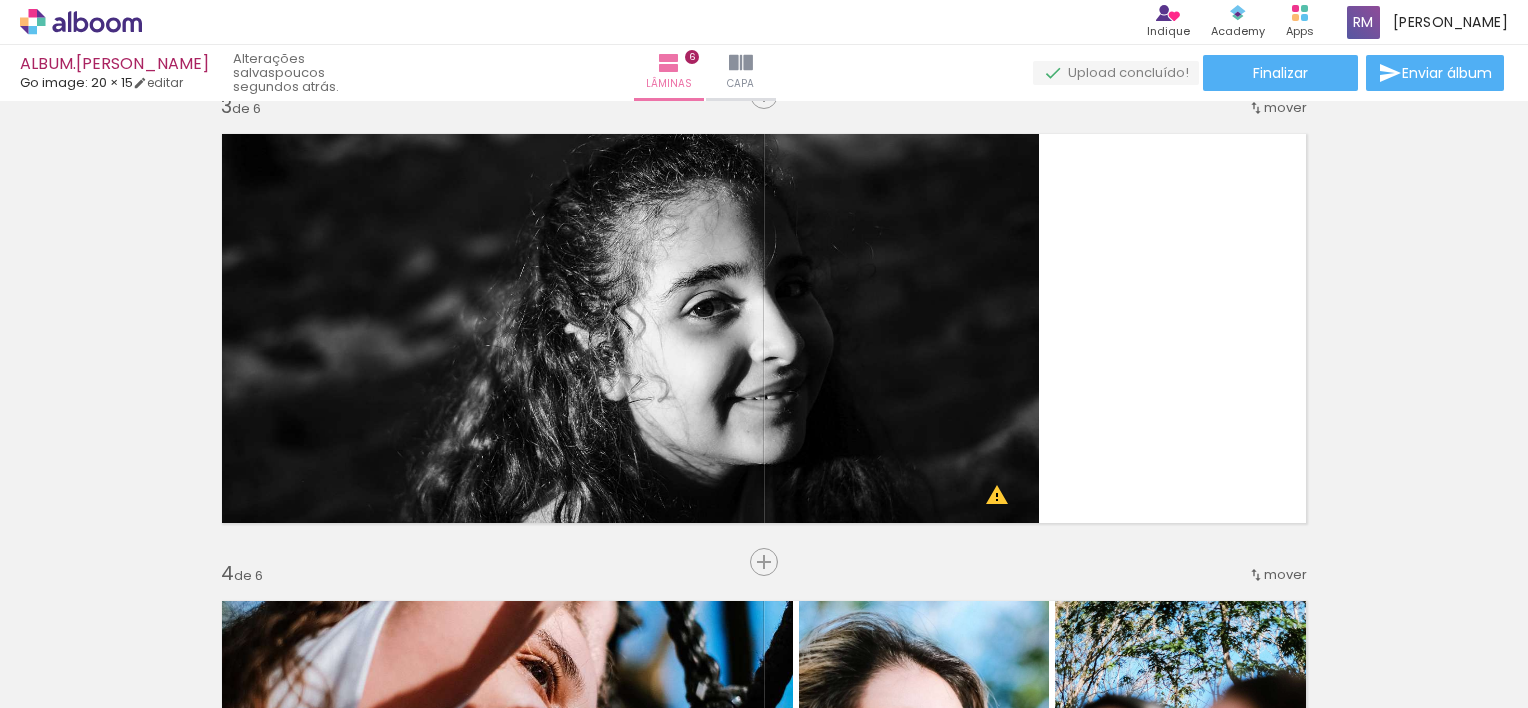 scroll, scrollTop: 948, scrollLeft: 0, axis: vertical 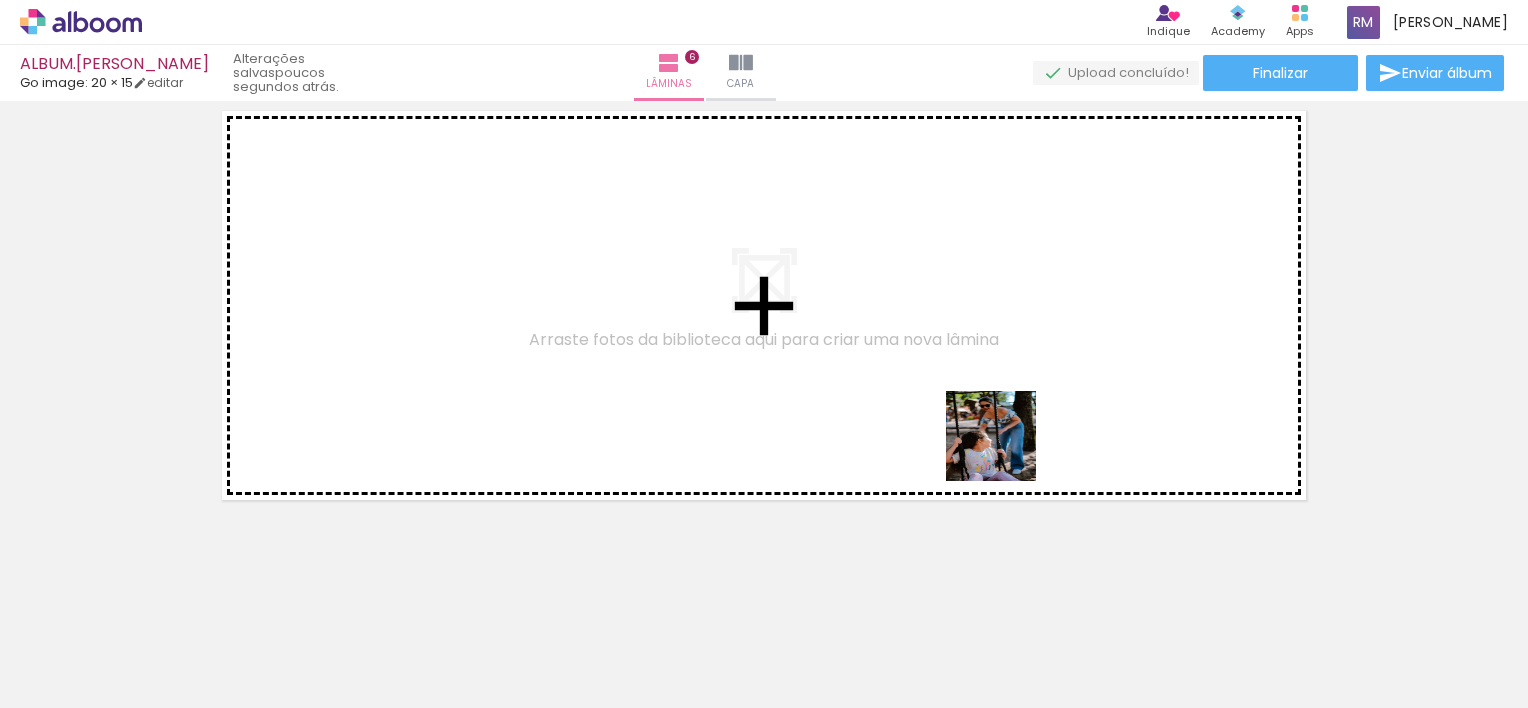 drag, startPoint x: 1244, startPoint y: 676, endPoint x: 1006, endPoint y: 451, distance: 327.51947 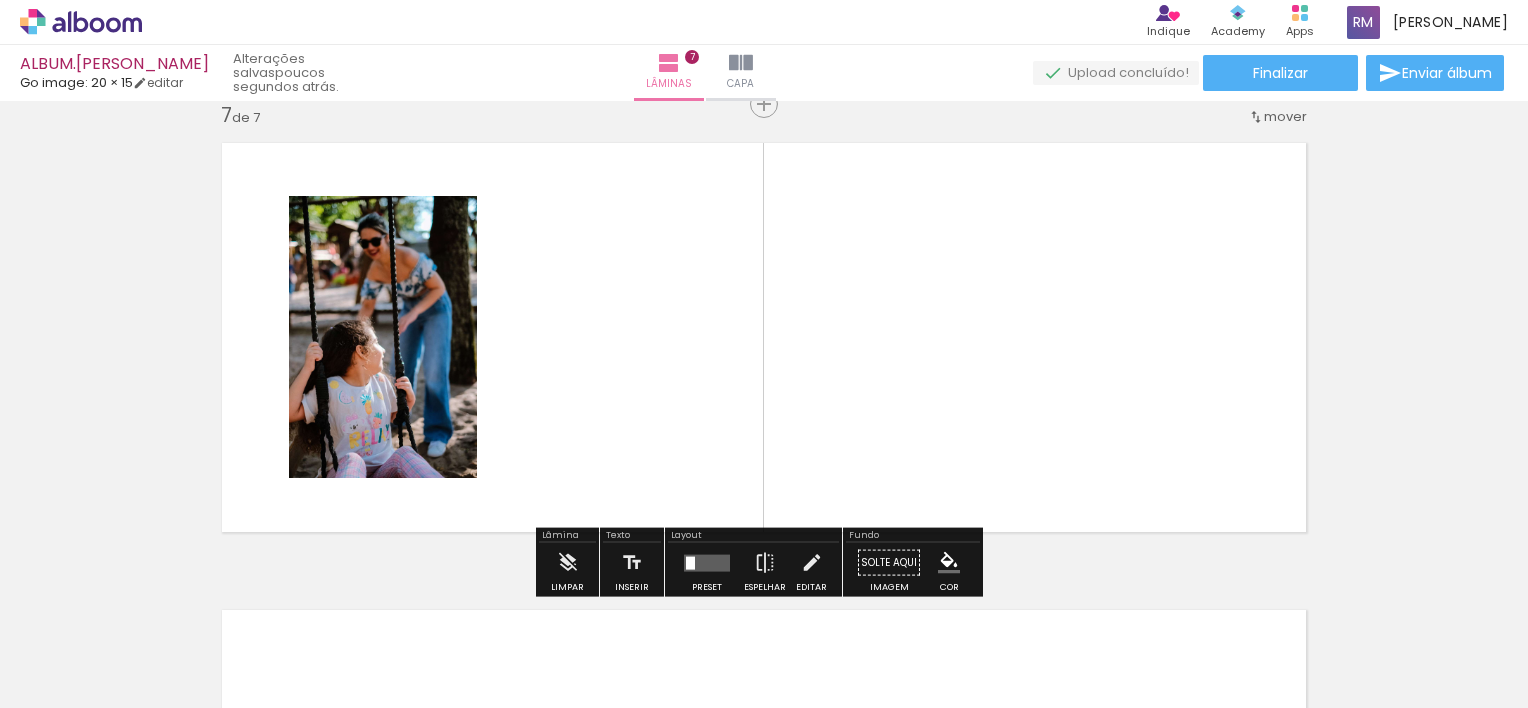 scroll, scrollTop: 2827, scrollLeft: 0, axis: vertical 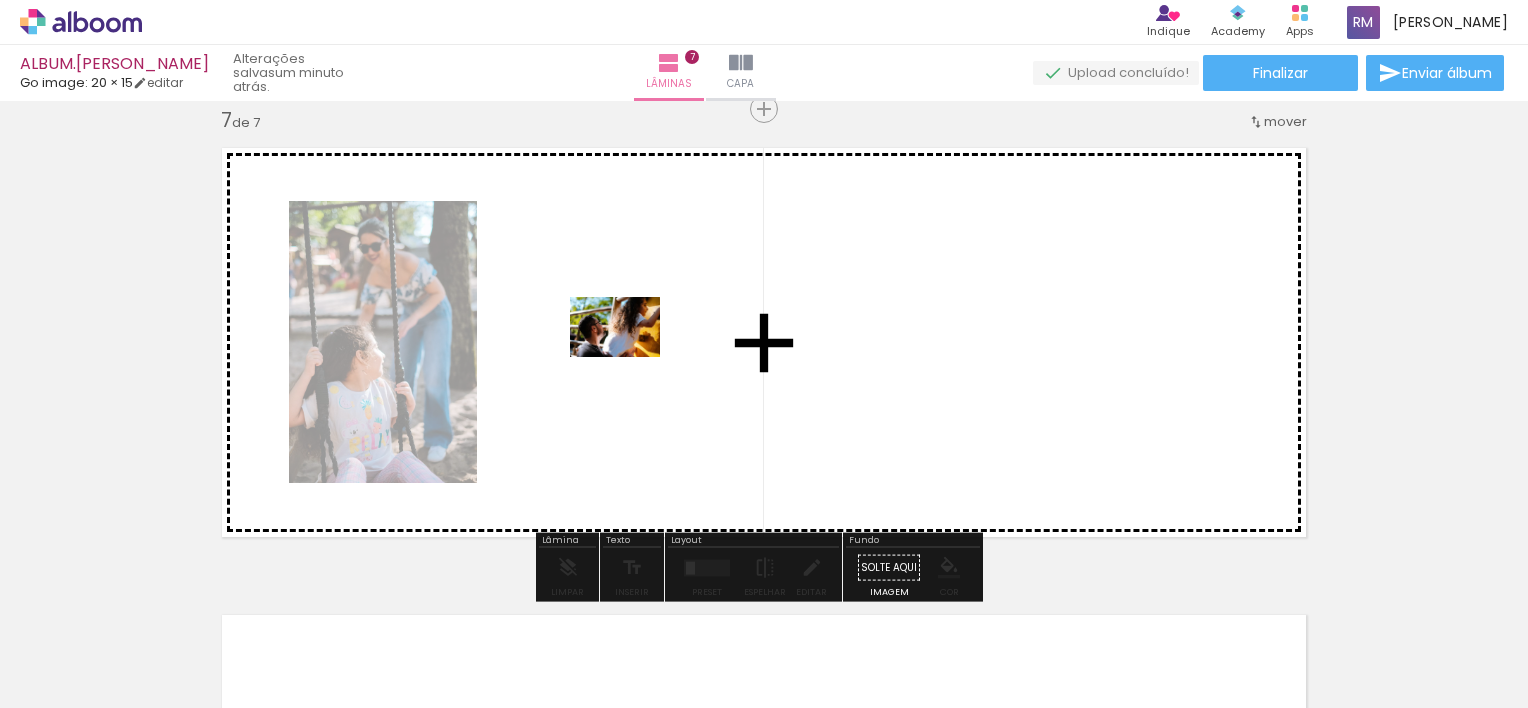 drag, startPoint x: 359, startPoint y: 644, endPoint x: 630, endPoint y: 357, distance: 394.72775 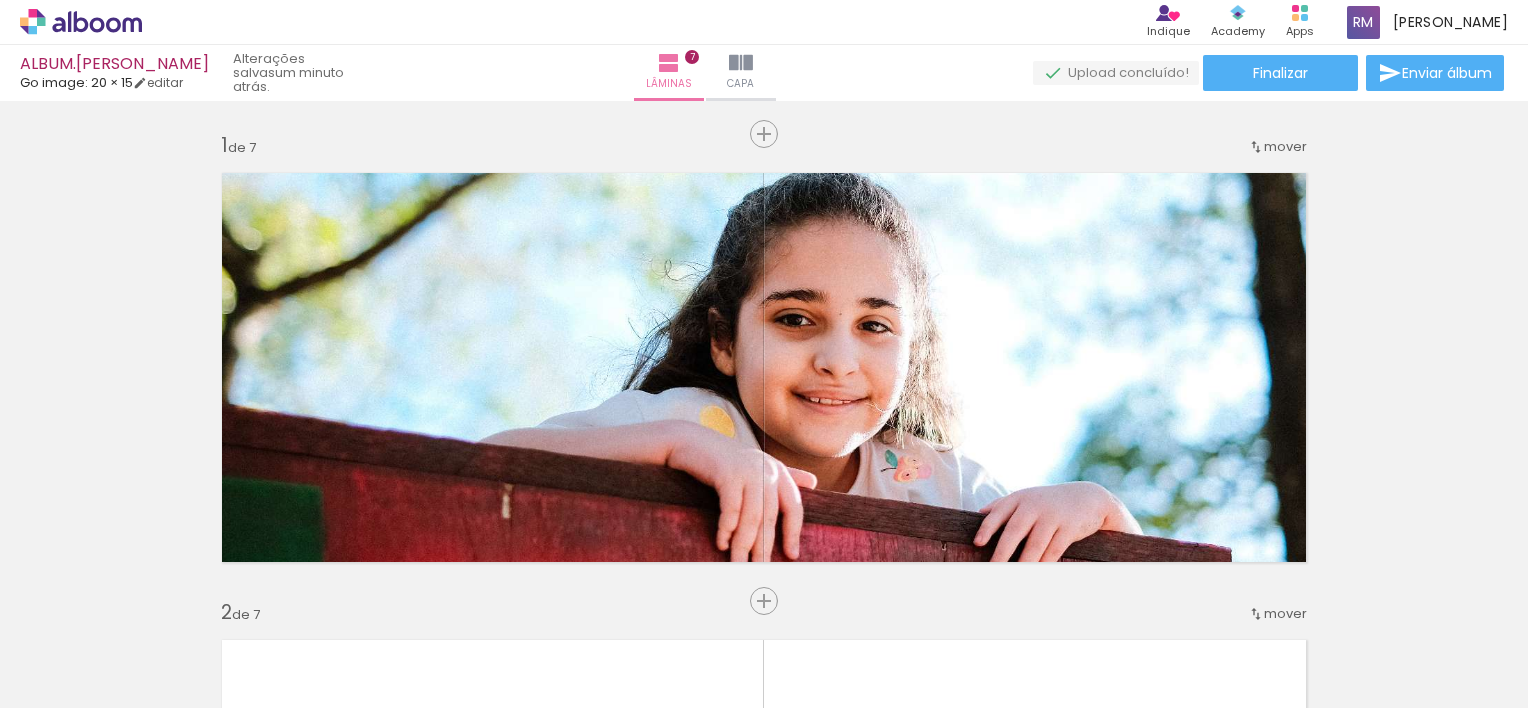 scroll, scrollTop: 0, scrollLeft: 0, axis: both 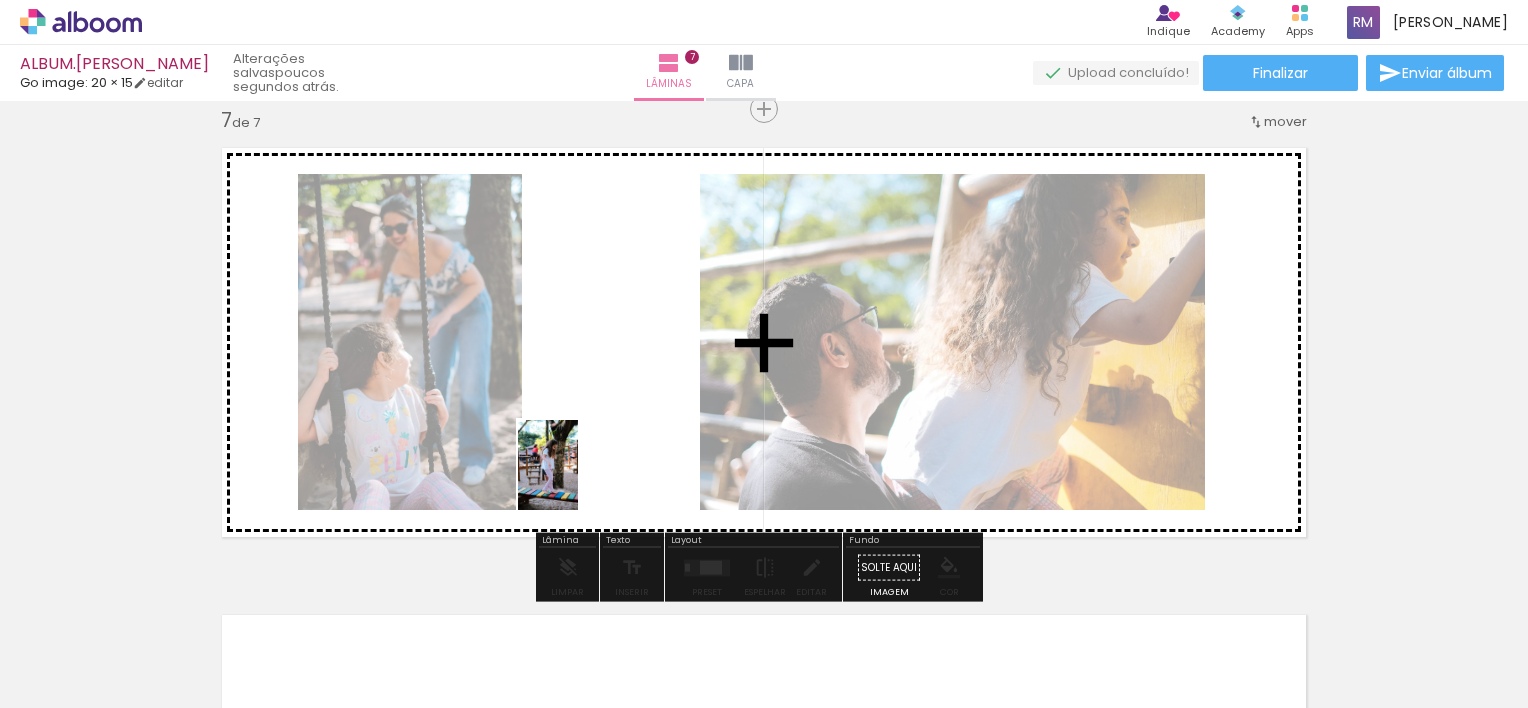 drag, startPoint x: 520, startPoint y: 663, endPoint x: 578, endPoint y: 479, distance: 192.92485 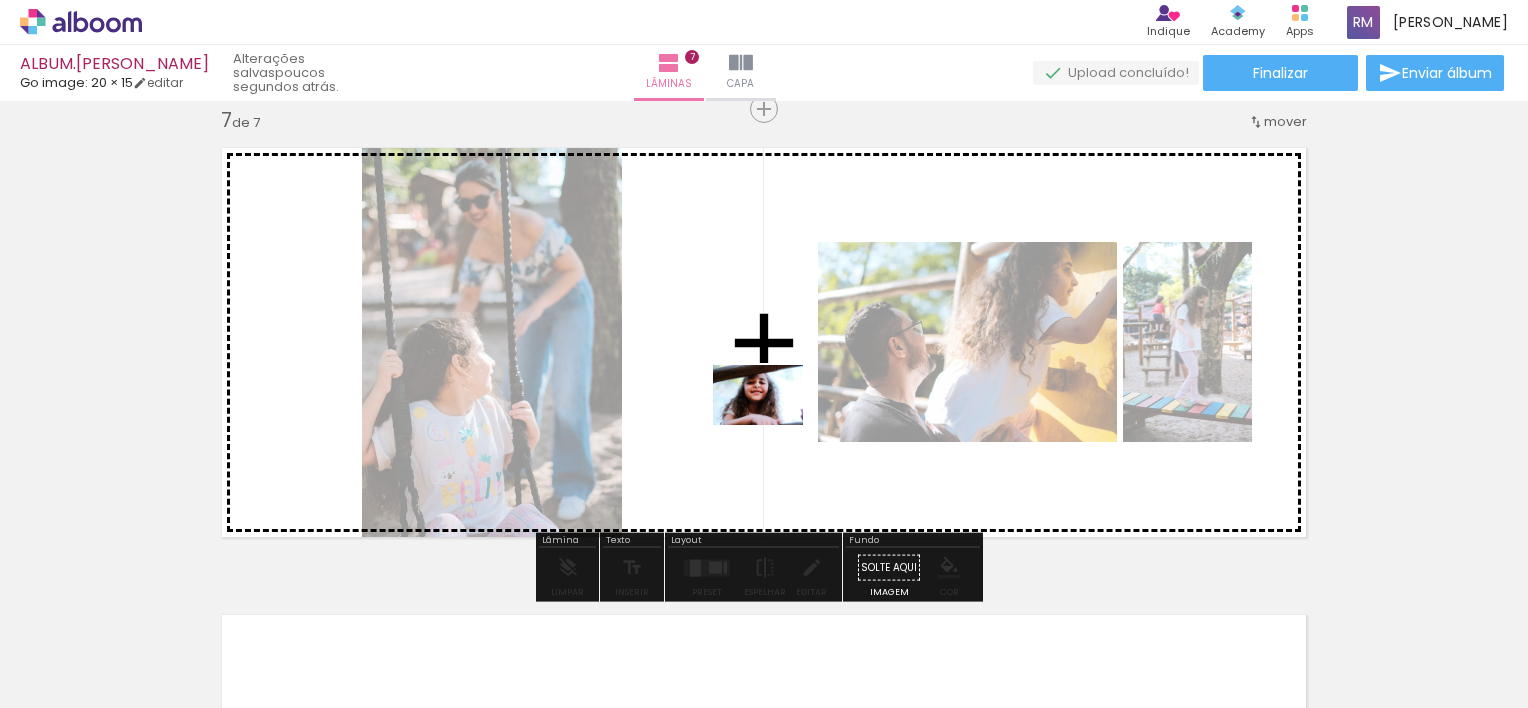 drag, startPoint x: 864, startPoint y: 648, endPoint x: 773, endPoint y: 425, distance: 240.85265 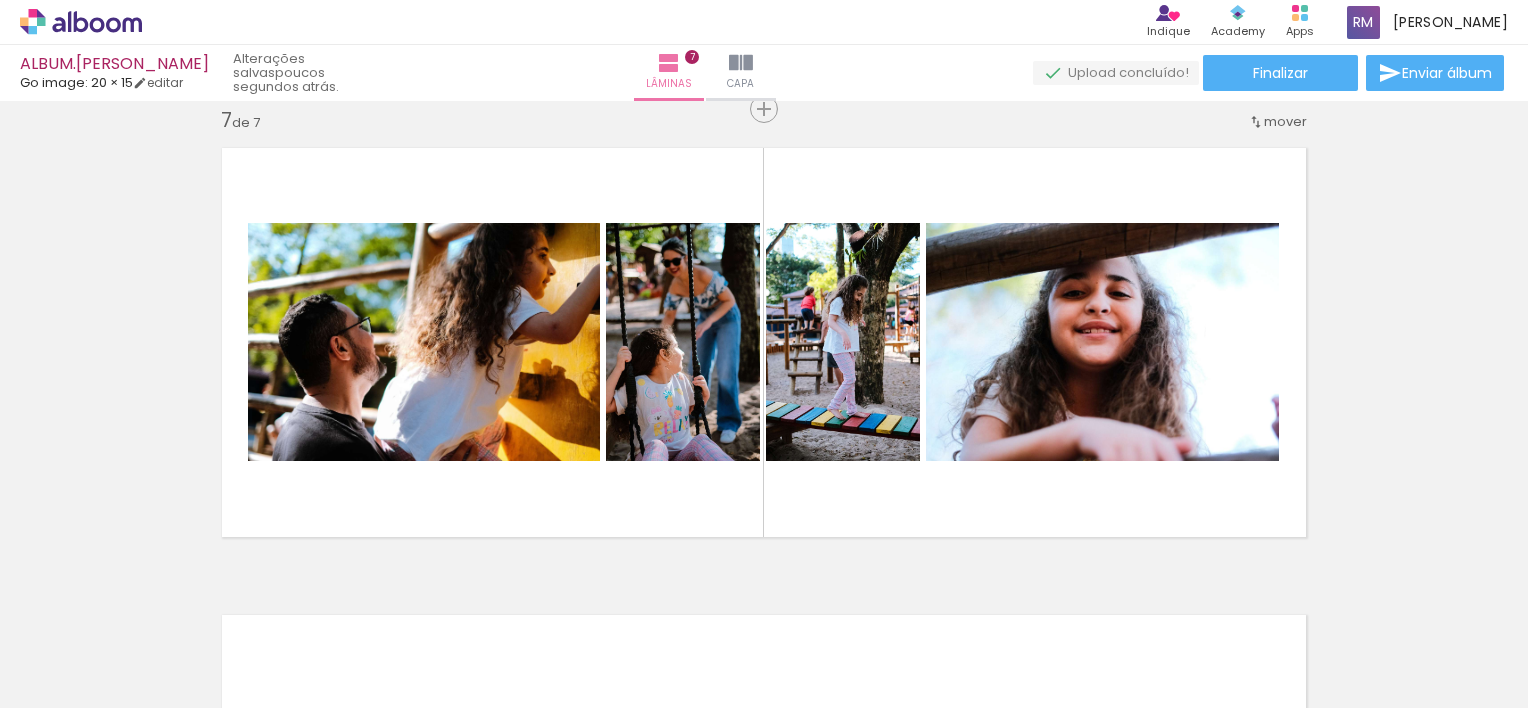 scroll, scrollTop: 0, scrollLeft: 2337, axis: horizontal 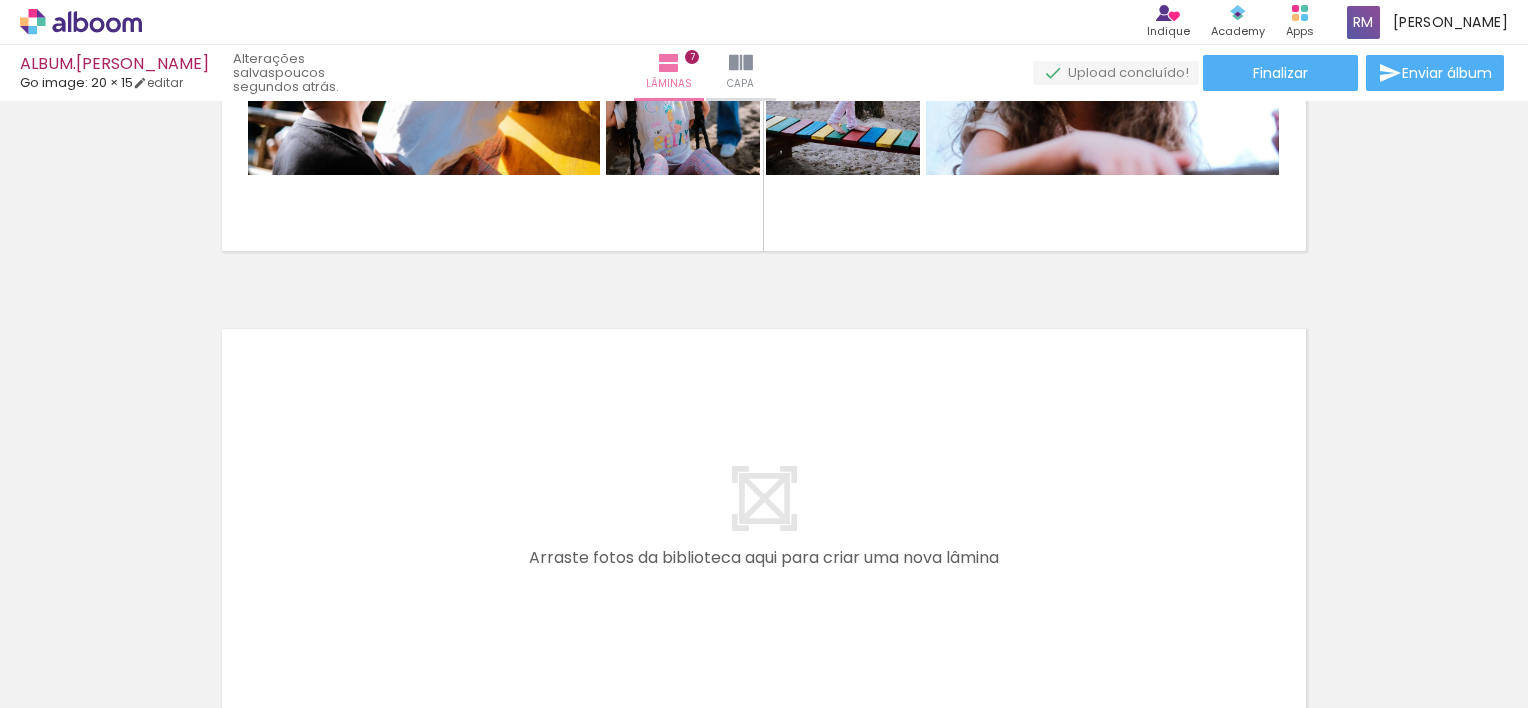 click at bounding box center (764, 523) 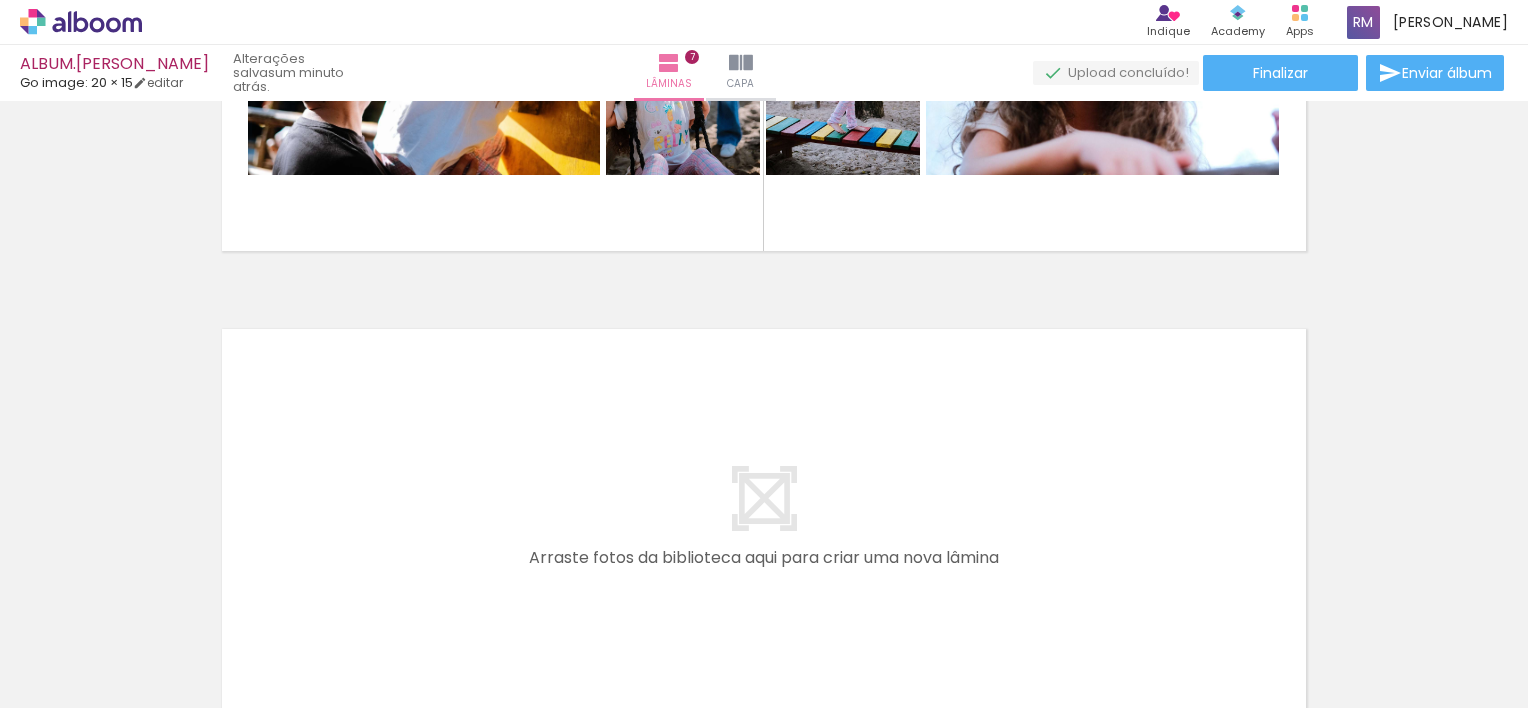 scroll, scrollTop: 0, scrollLeft: 2337, axis: horizontal 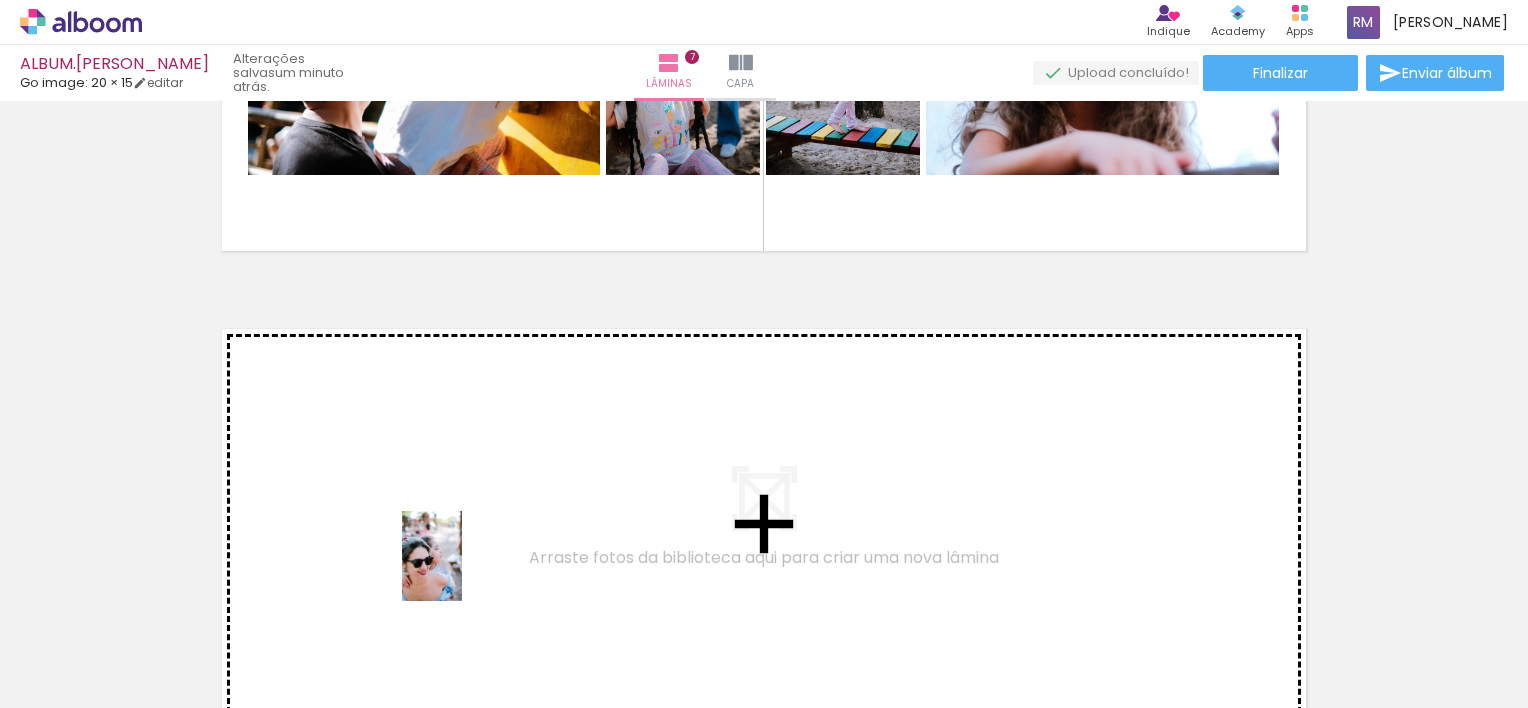 drag, startPoint x: 445, startPoint y: 671, endPoint x: 462, endPoint y: 571, distance: 101.43471 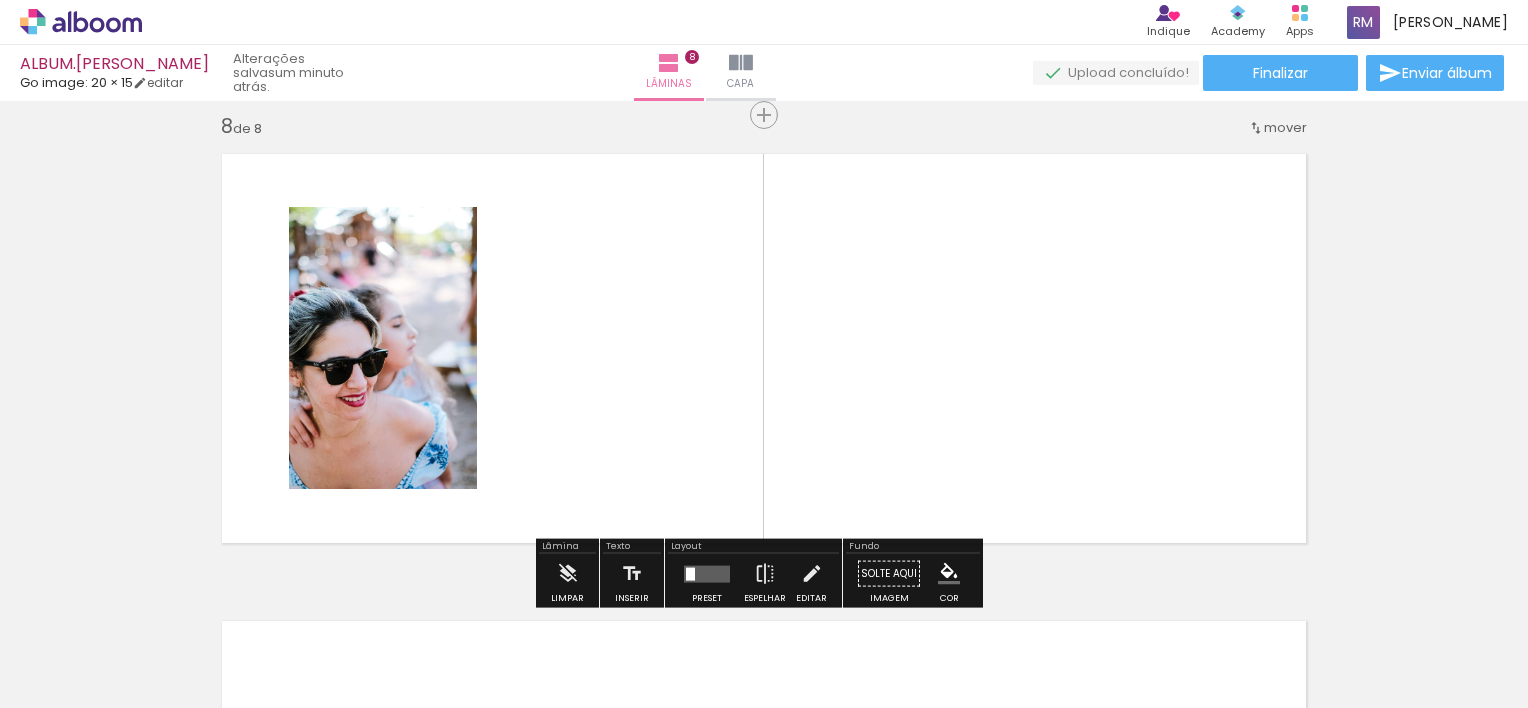 scroll, scrollTop: 3294, scrollLeft: 0, axis: vertical 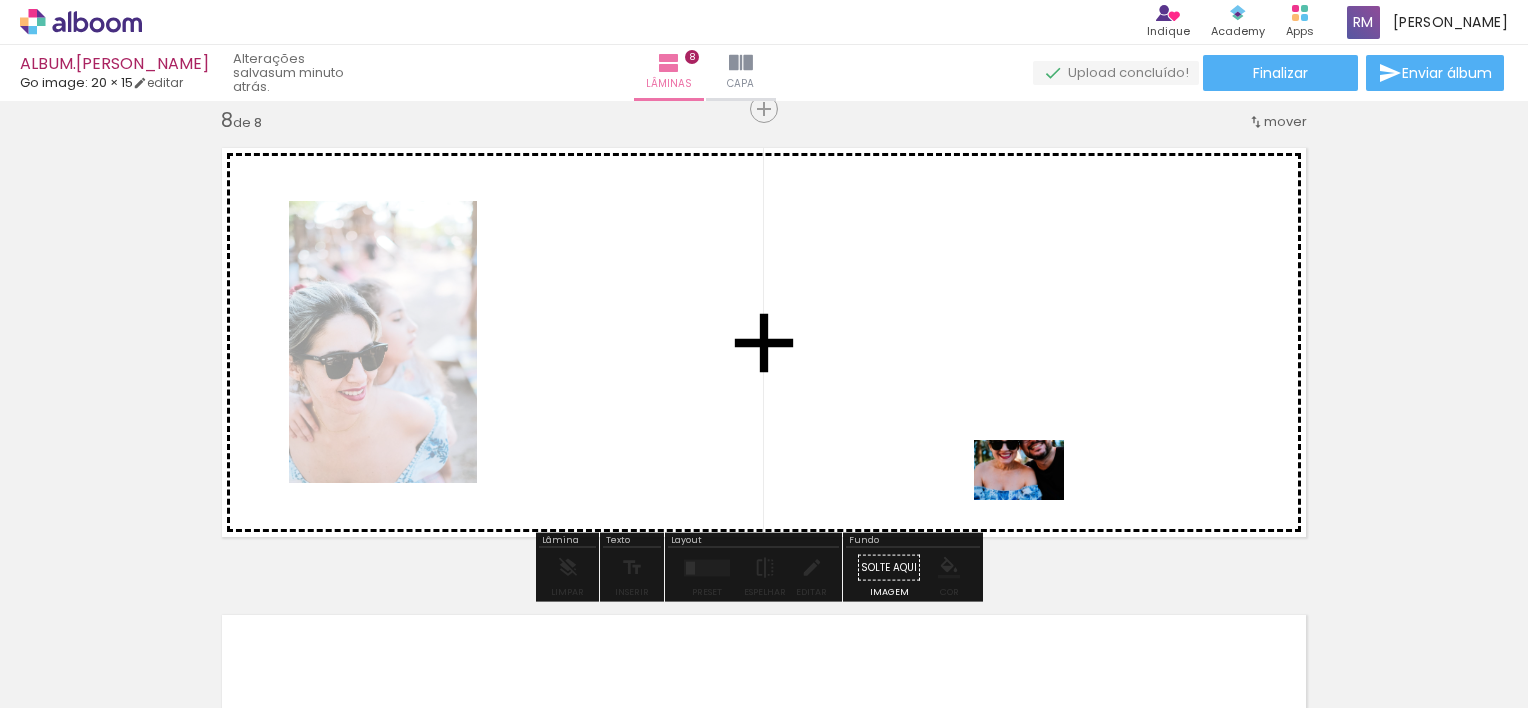 drag, startPoint x: 1353, startPoint y: 669, endPoint x: 1034, endPoint y: 500, distance: 361.00137 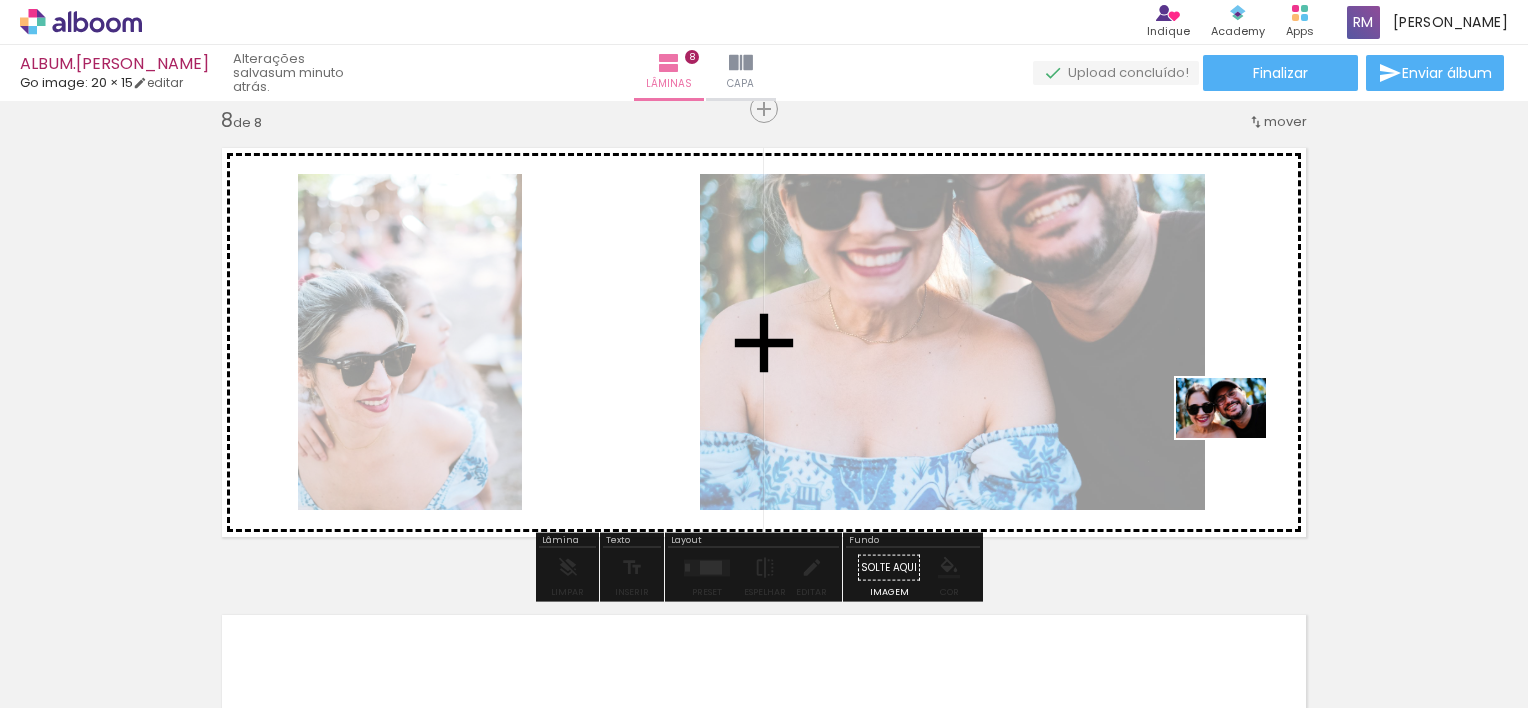 drag, startPoint x: 1451, startPoint y: 640, endPoint x: 1236, endPoint y: 438, distance: 295.00677 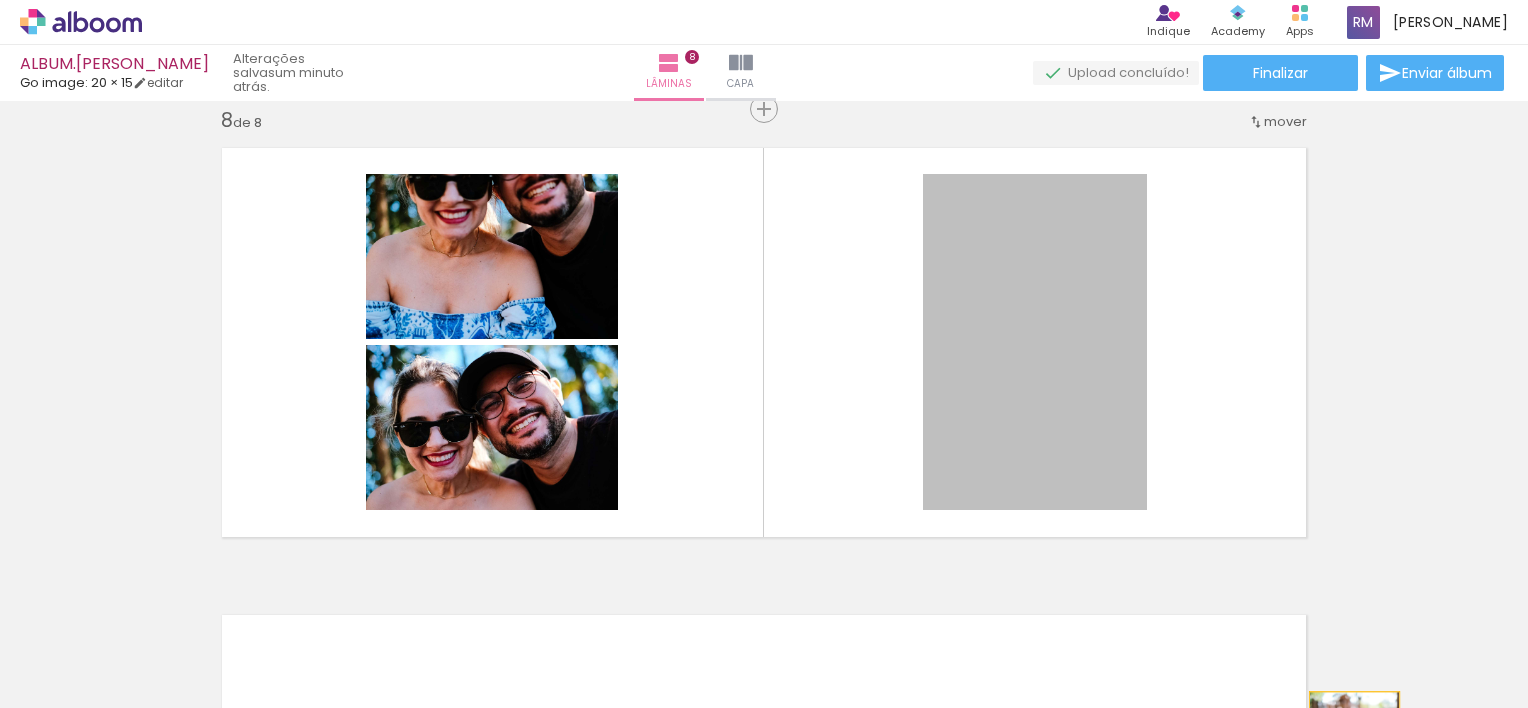 drag, startPoint x: 1084, startPoint y: 420, endPoint x: 1347, endPoint y: 759, distance: 429.0571 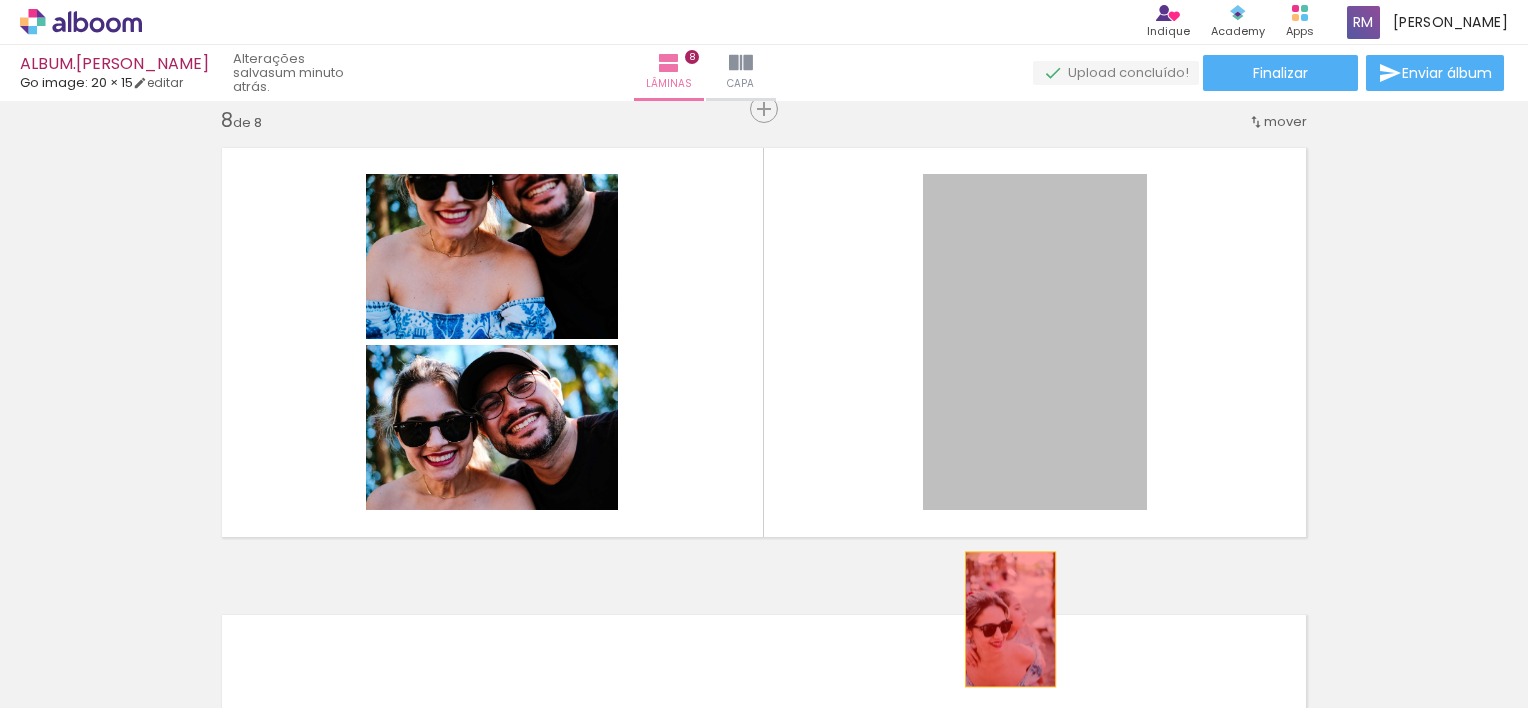 drag, startPoint x: 1121, startPoint y: 445, endPoint x: 993, endPoint y: 638, distance: 231.588 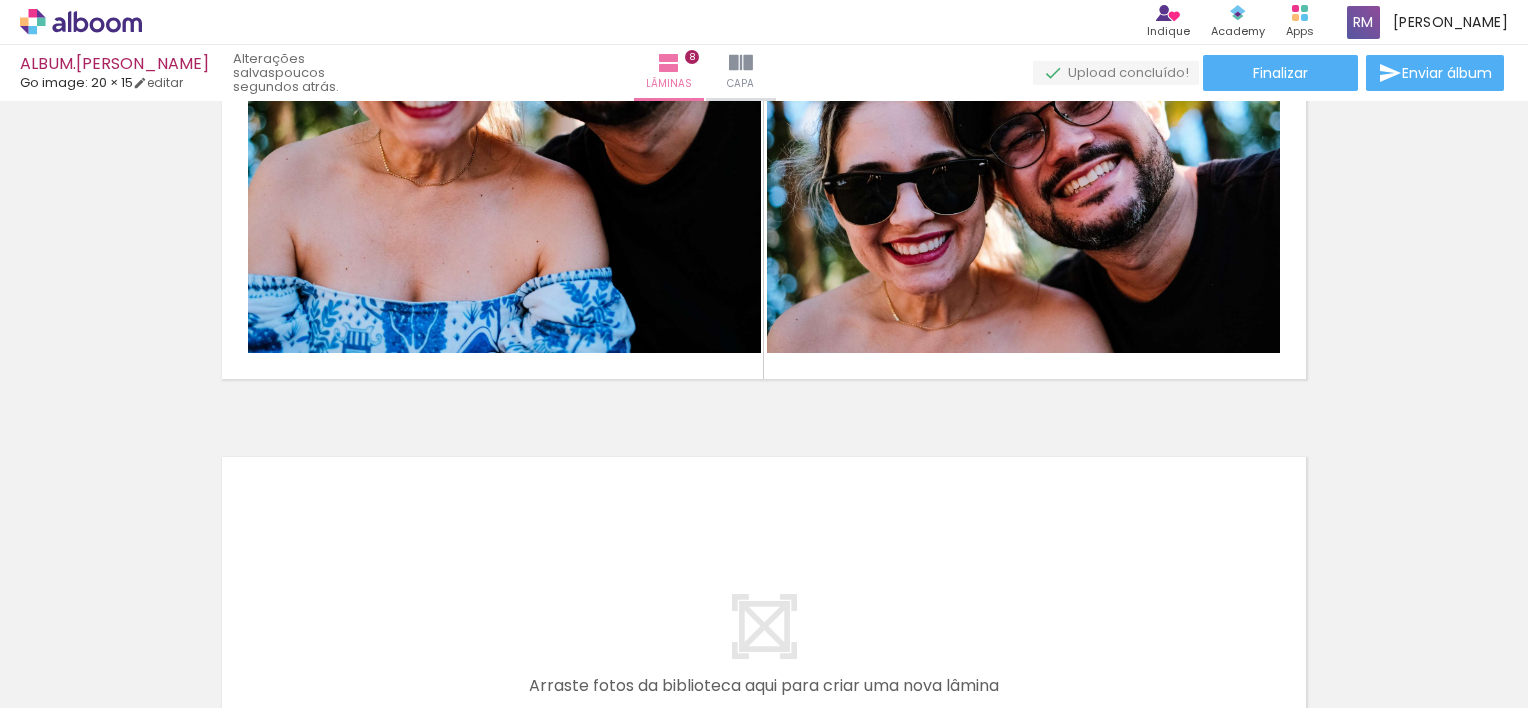 scroll, scrollTop: 3470, scrollLeft: 0, axis: vertical 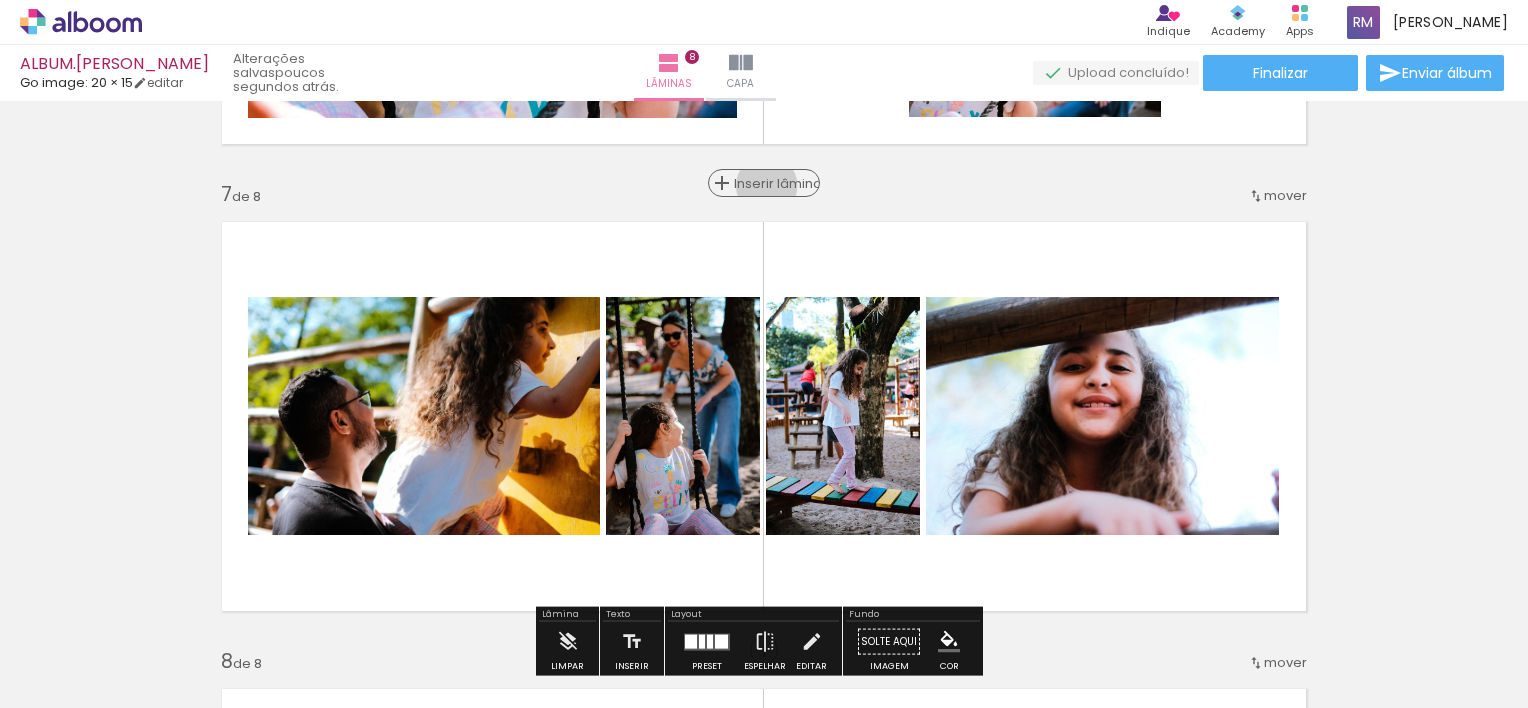 click on "Inserir lâmina" at bounding box center (773, 183) 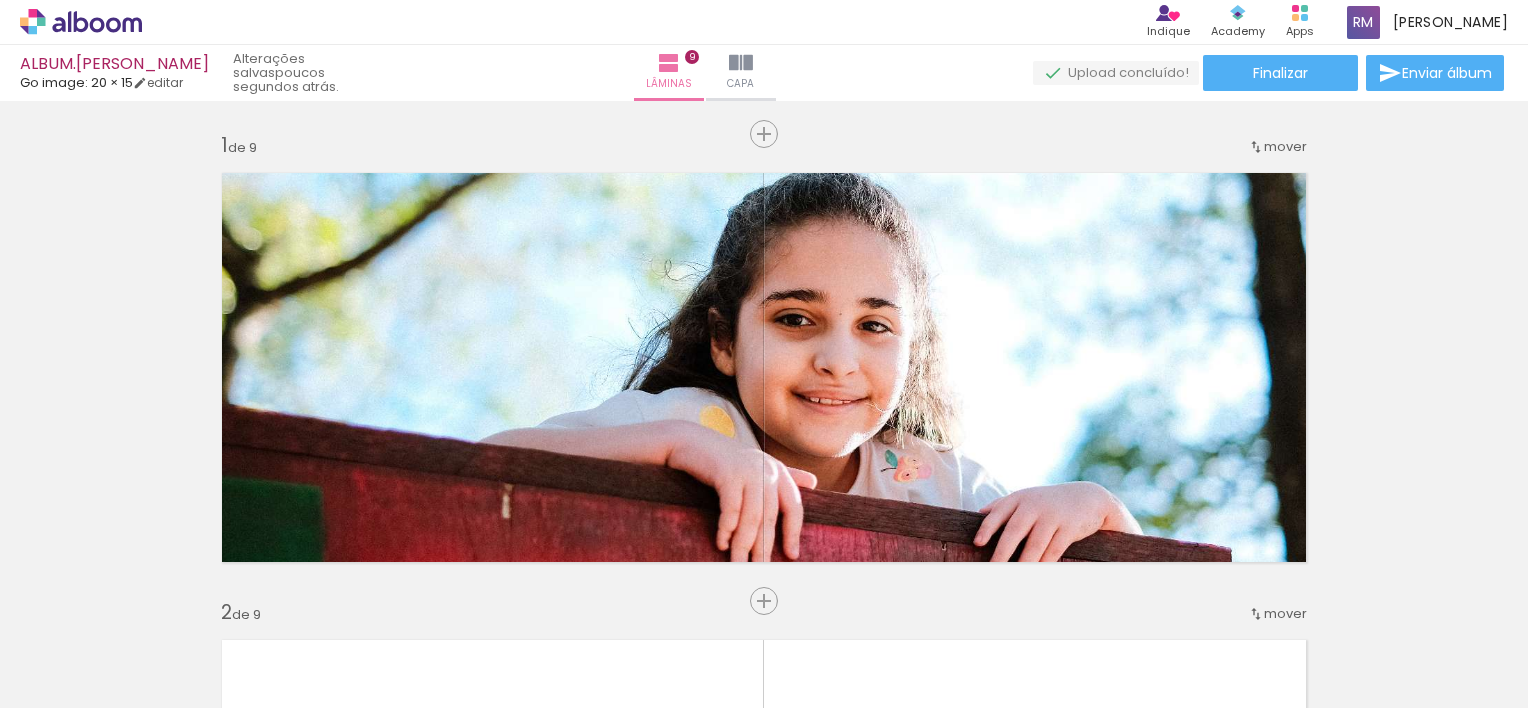 scroll, scrollTop: 0, scrollLeft: 0, axis: both 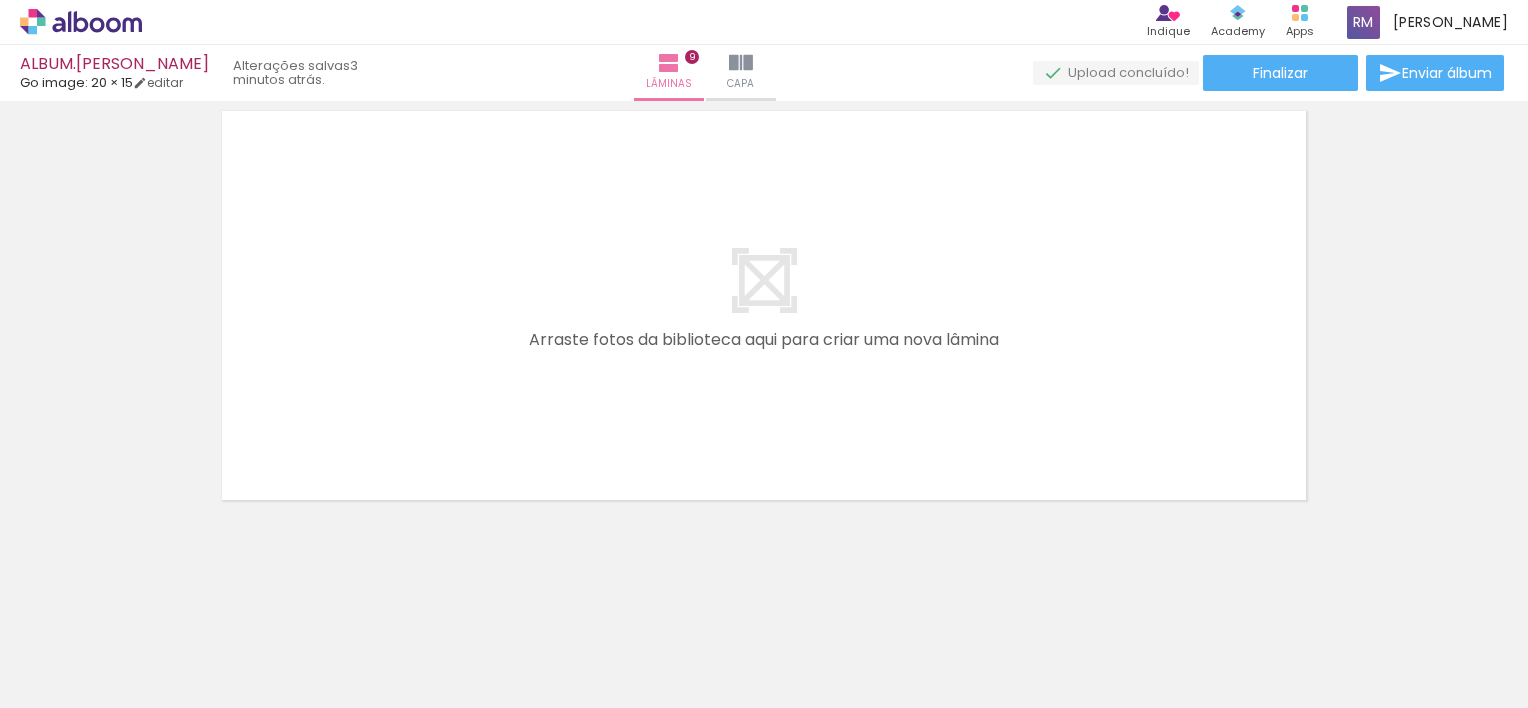 click on "Adicionar
Fotos" at bounding box center (71, 681) 